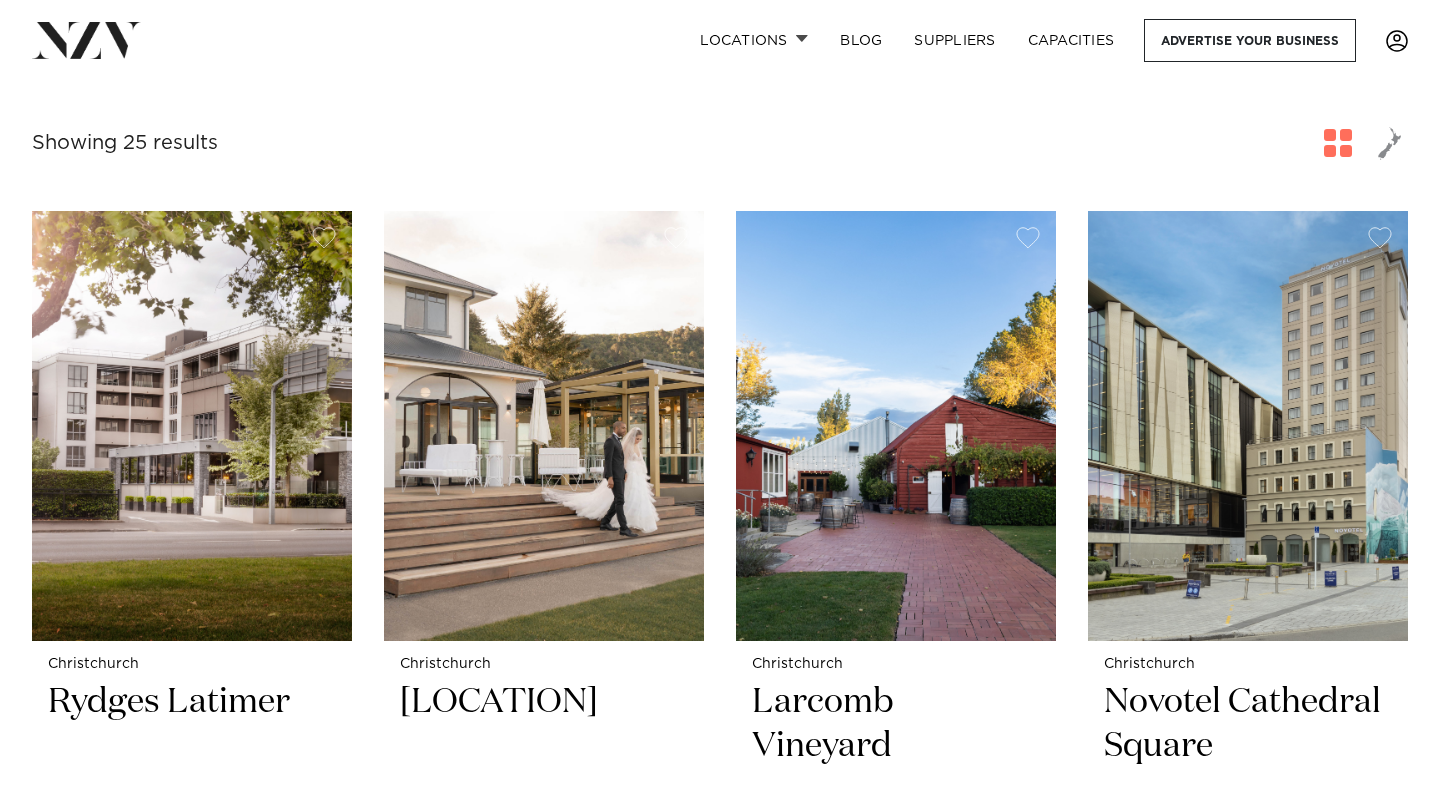 scroll, scrollTop: 684, scrollLeft: 0, axis: vertical 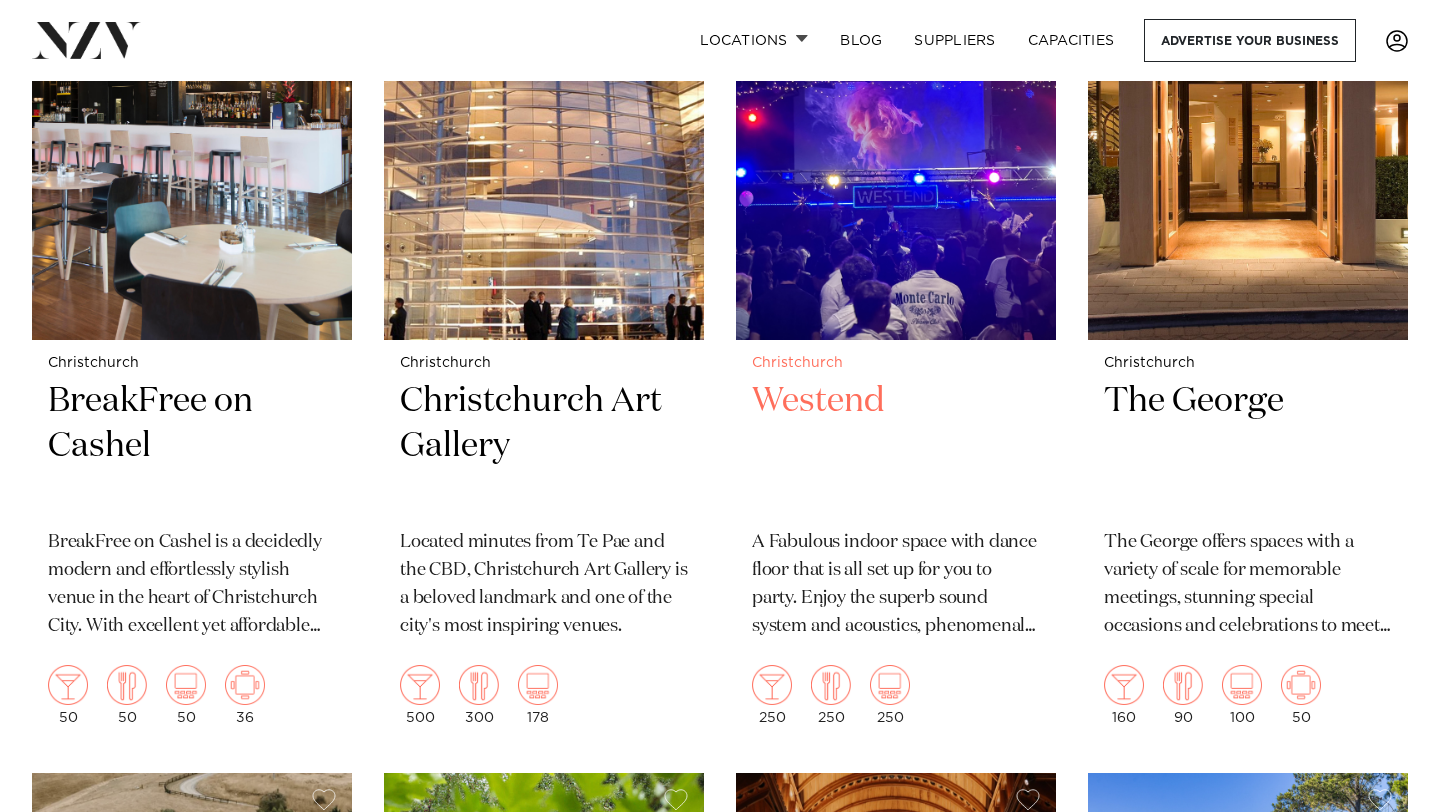 click on "Westend" at bounding box center (896, 446) 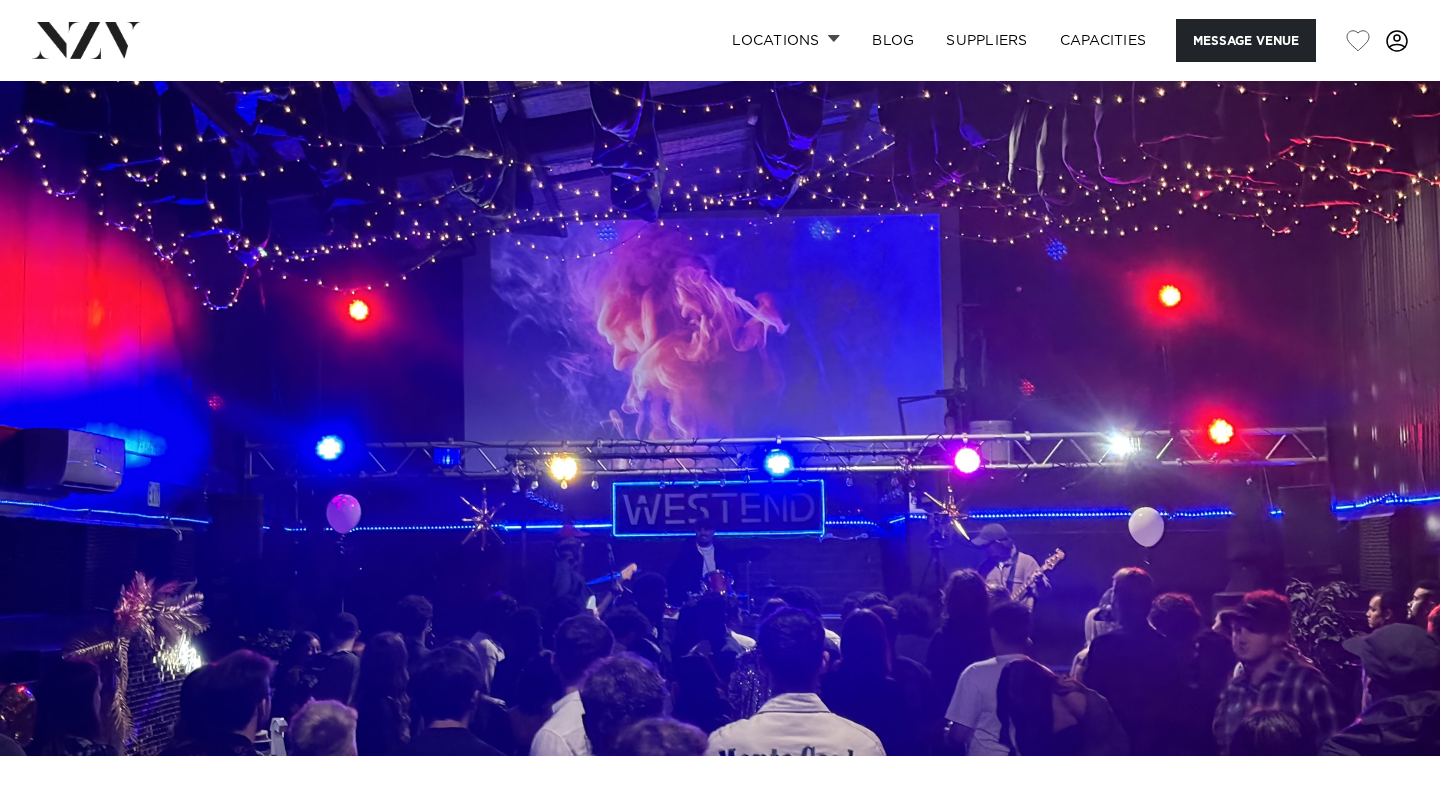 scroll, scrollTop: 0, scrollLeft: 0, axis: both 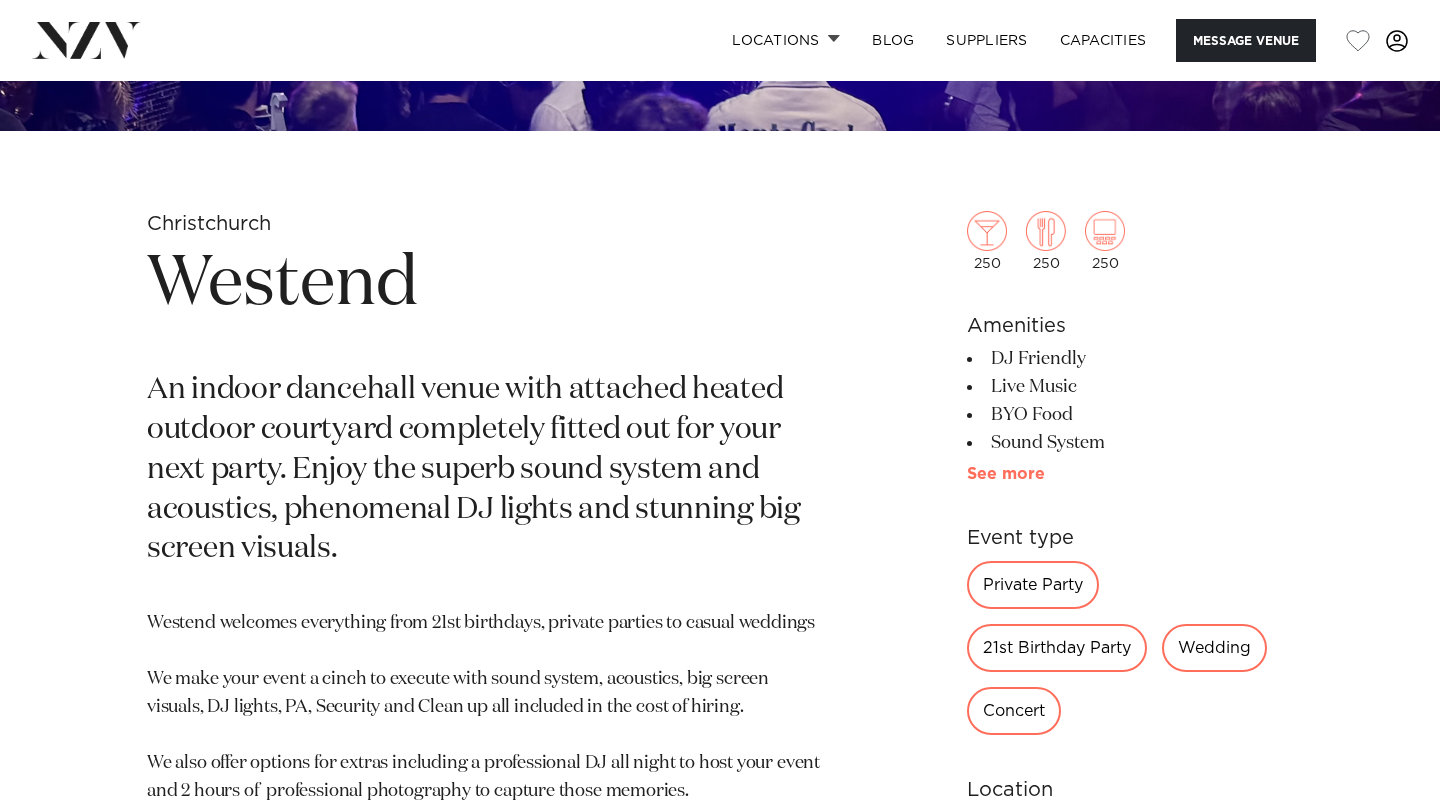 click on "See more" at bounding box center [1045, 474] 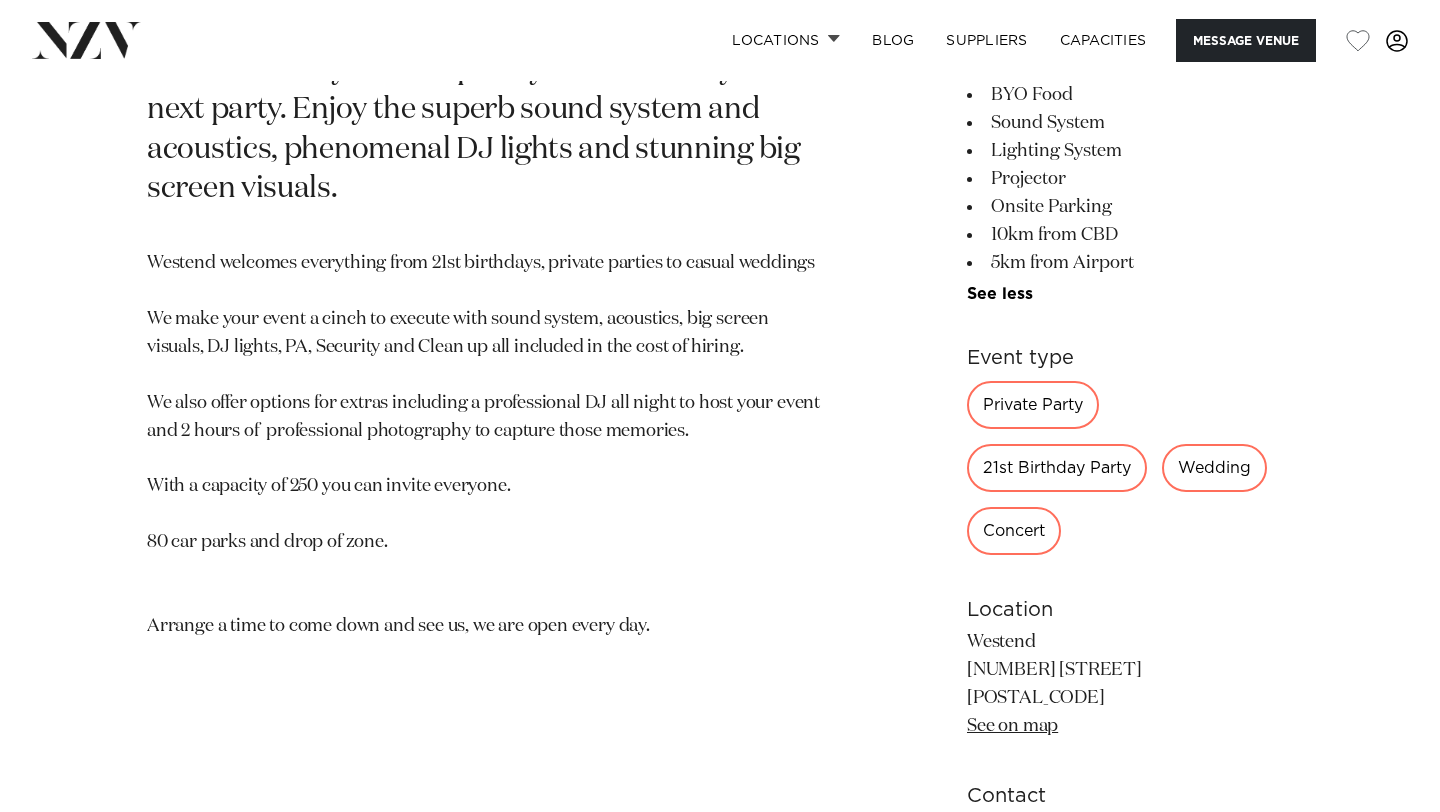 scroll, scrollTop: 987, scrollLeft: 0, axis: vertical 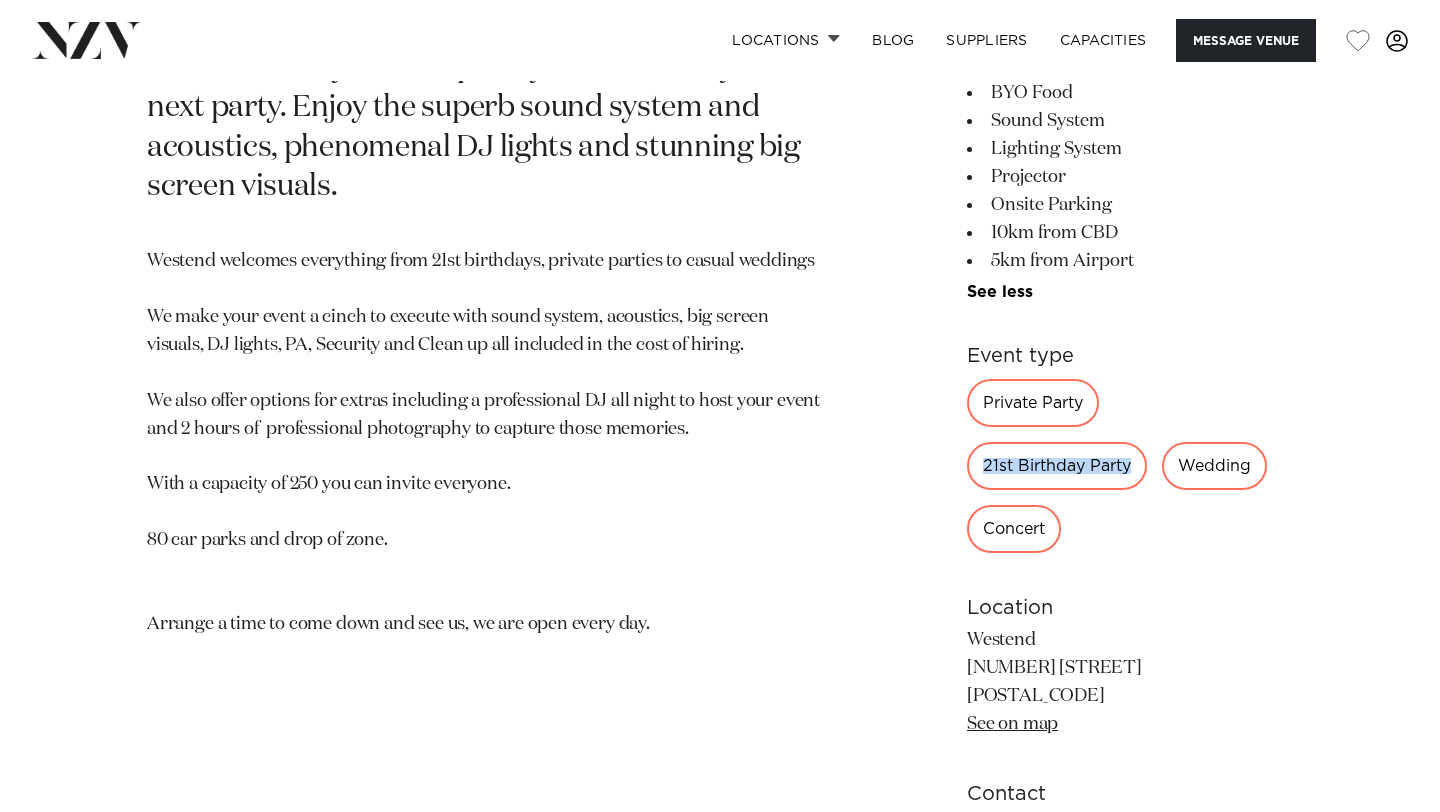 drag, startPoint x: 1130, startPoint y: 466, endPoint x: 954, endPoint y: 466, distance: 176 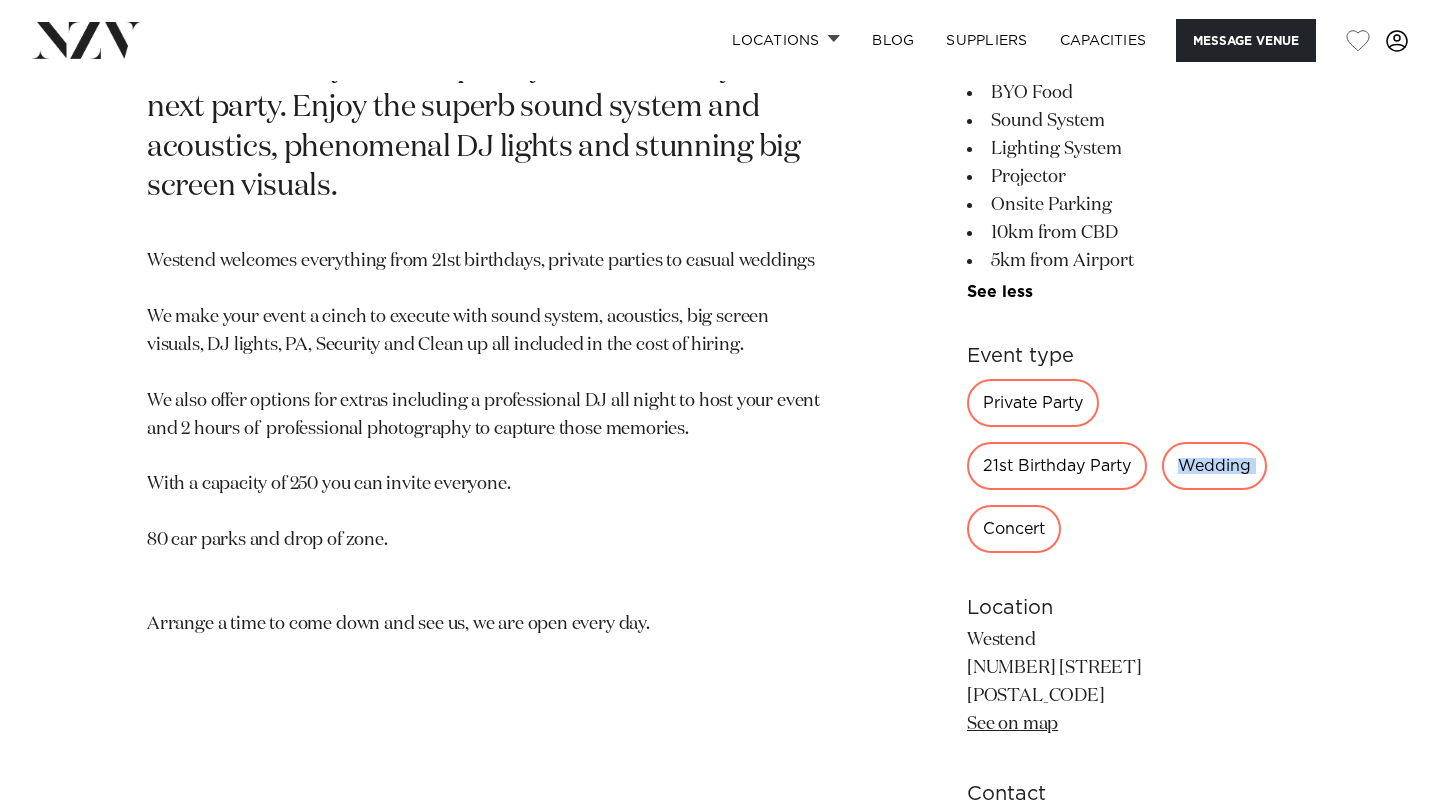 click on "[CITY]
Westend
An indoor dancehall venue with attached heated outdoor courtyard completely fitted out for your next party.  Enjoy the superb sound system and acoustics, phenomenal DJ lights and stunning big screen visuals.
Westend welcomes everything from [AGE]st birthdays, private parties to casual weddings
We make your event a cinch to execute with sound system, acoustics, big screen visuals, DJ lights, PA, Security and Clean up all included in the cost of hiring.
We also offer options for extras including a professional DJ all night to host your event and [DURATION] of  professional photography to capture those memories.
With a capacity of 250 you can invite everyone.
80 car parks and drop of zone.
Arrange a time to come down and see us, we are open every day.
250" at bounding box center [720, 427] 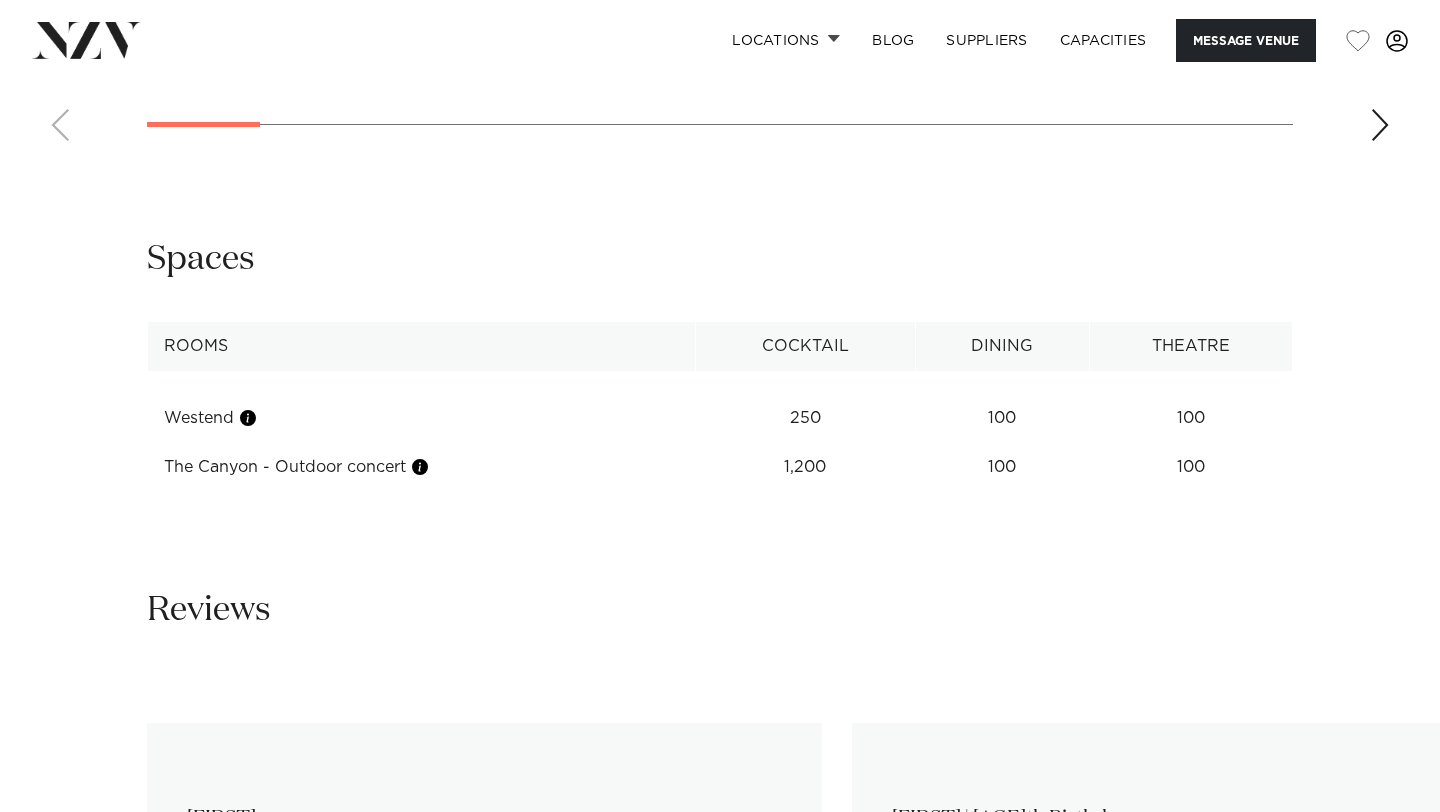 scroll, scrollTop: 2494, scrollLeft: 0, axis: vertical 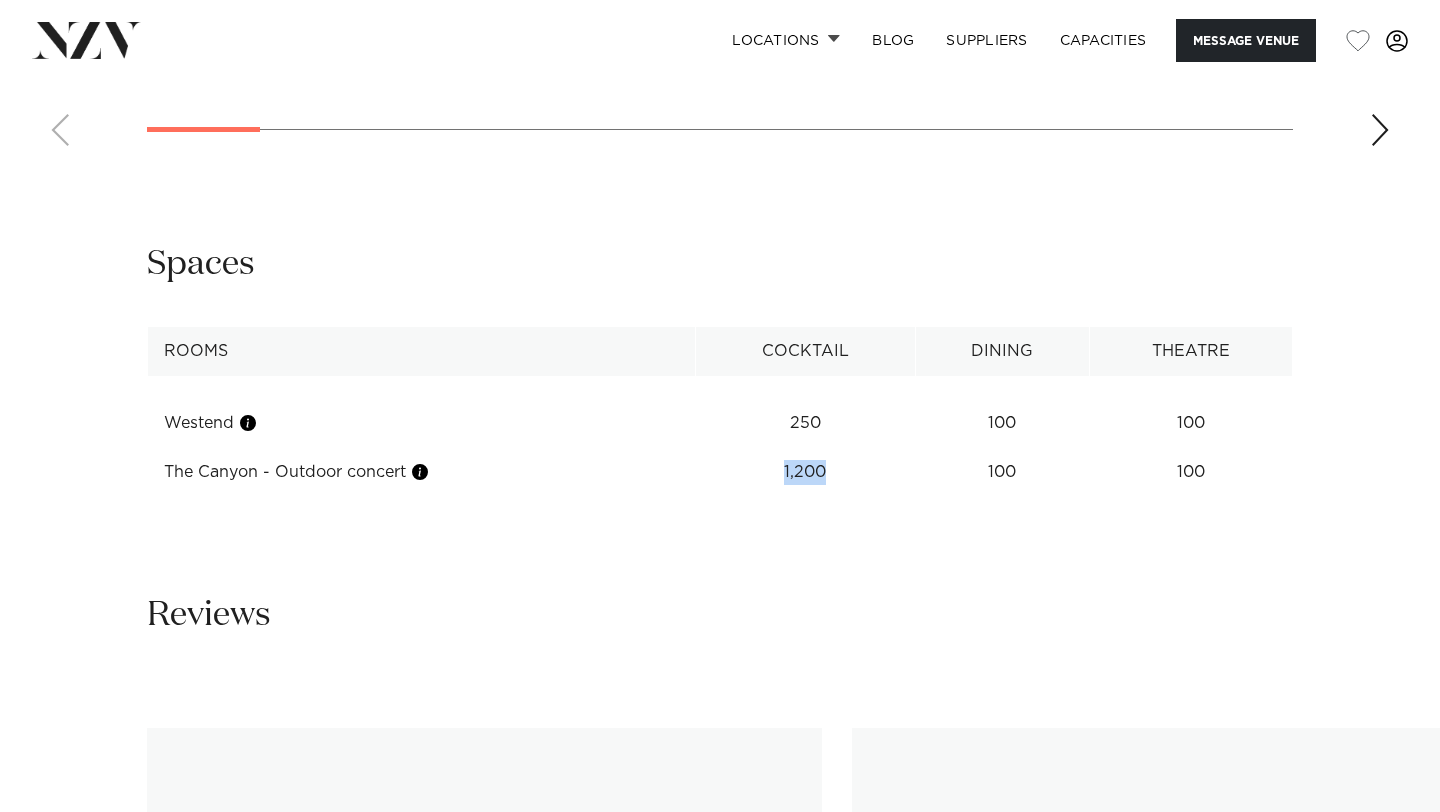 drag, startPoint x: 840, startPoint y: 474, endPoint x: 737, endPoint y: 474, distance: 103 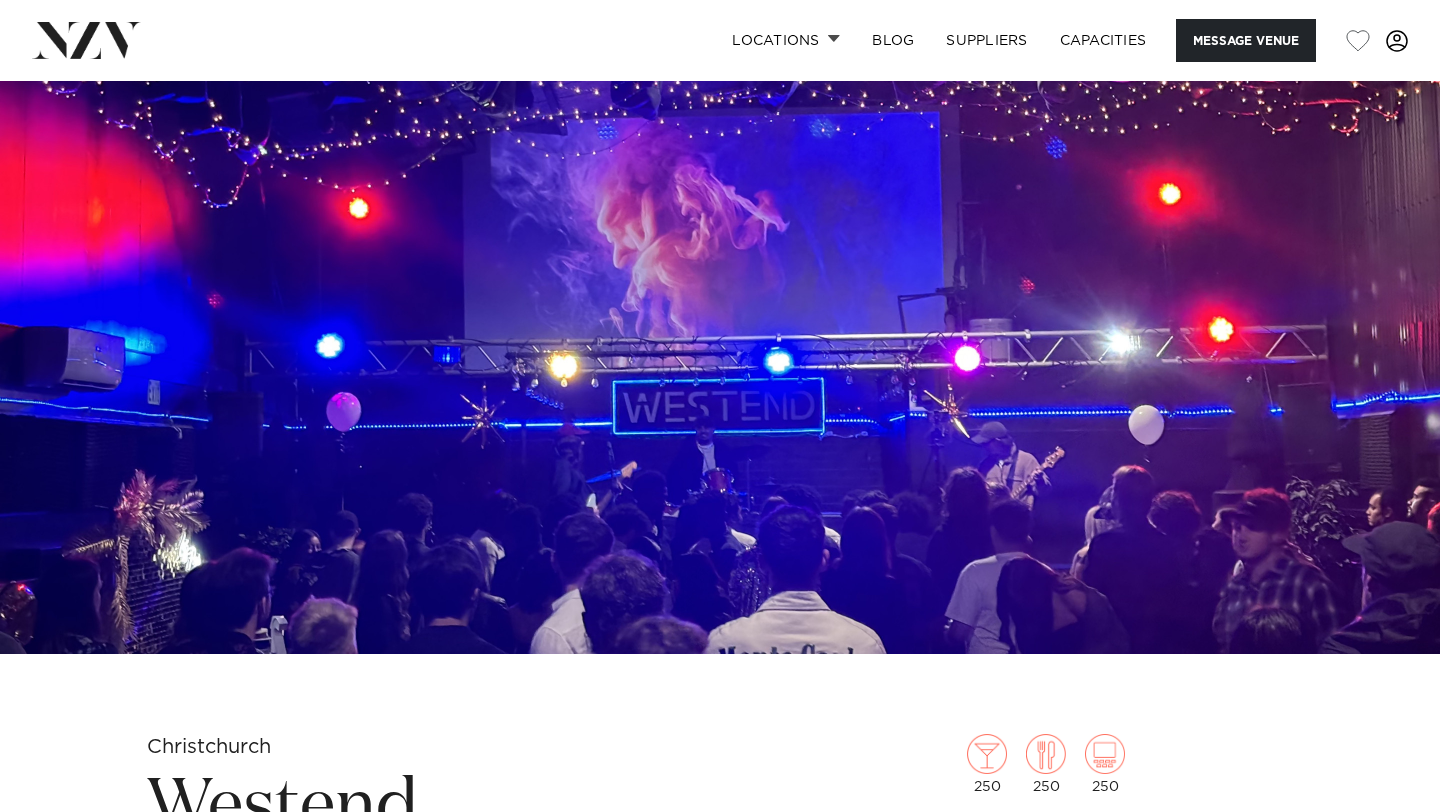 scroll, scrollTop: 100, scrollLeft: 0, axis: vertical 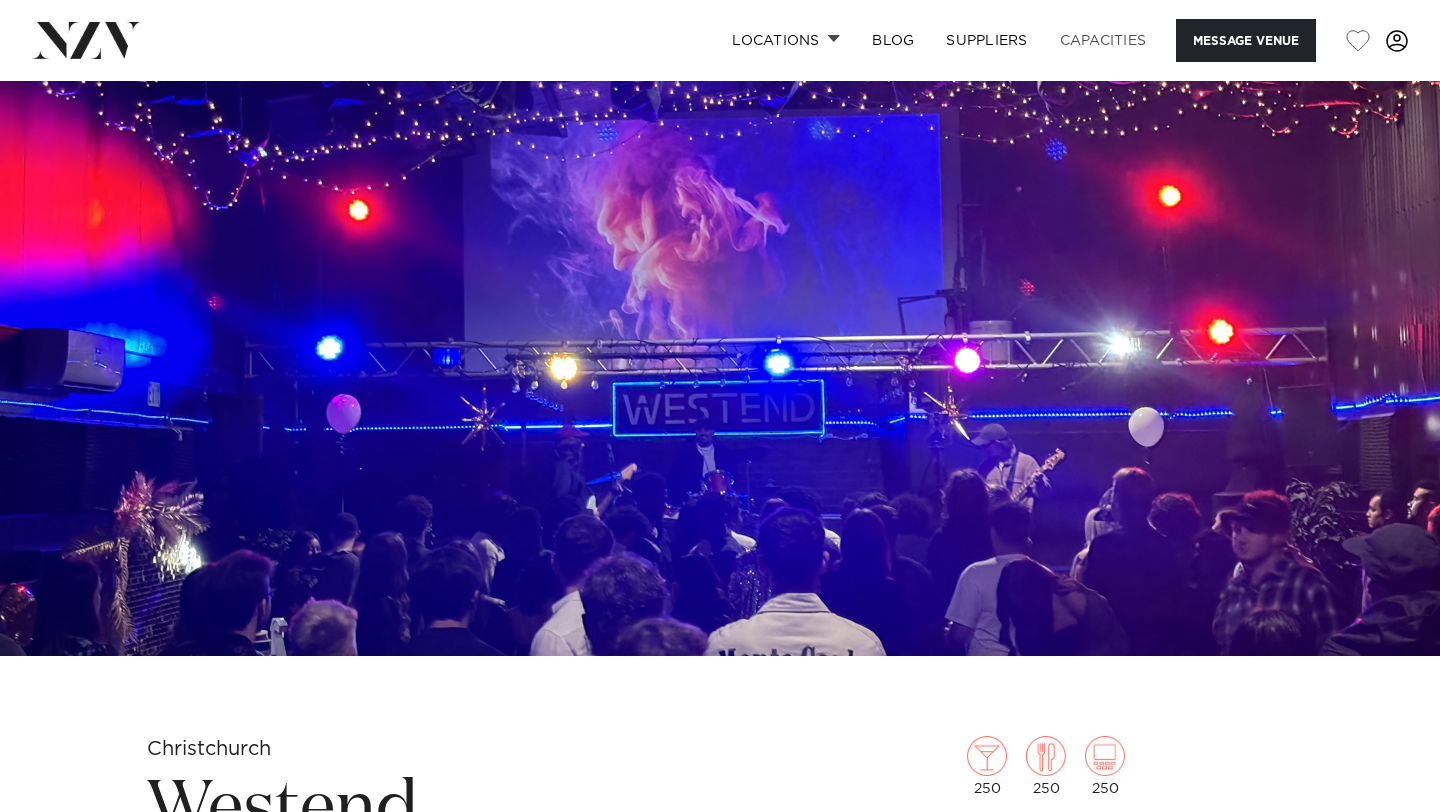 click on "Capacities" at bounding box center [1103, 40] 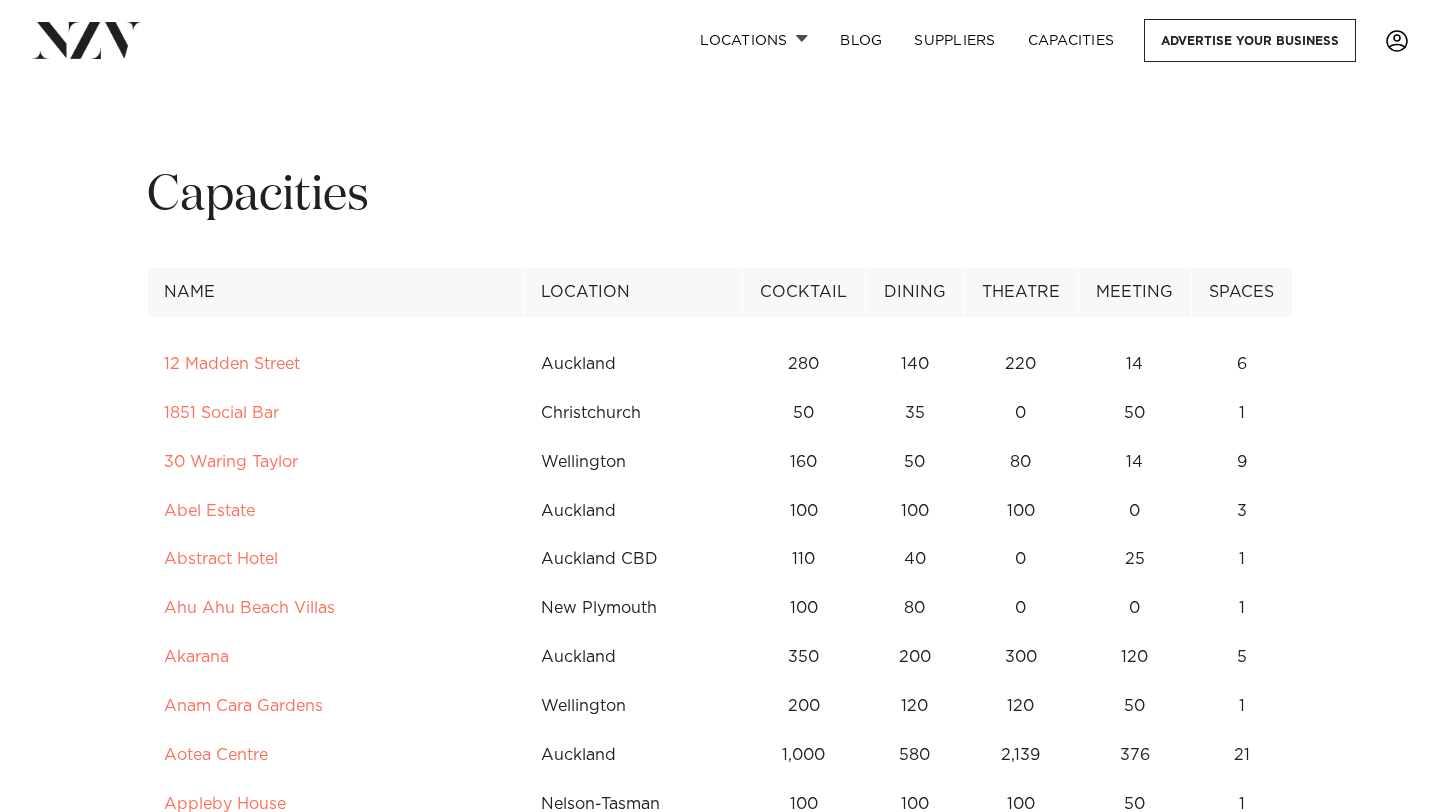 scroll, scrollTop: 0, scrollLeft: 0, axis: both 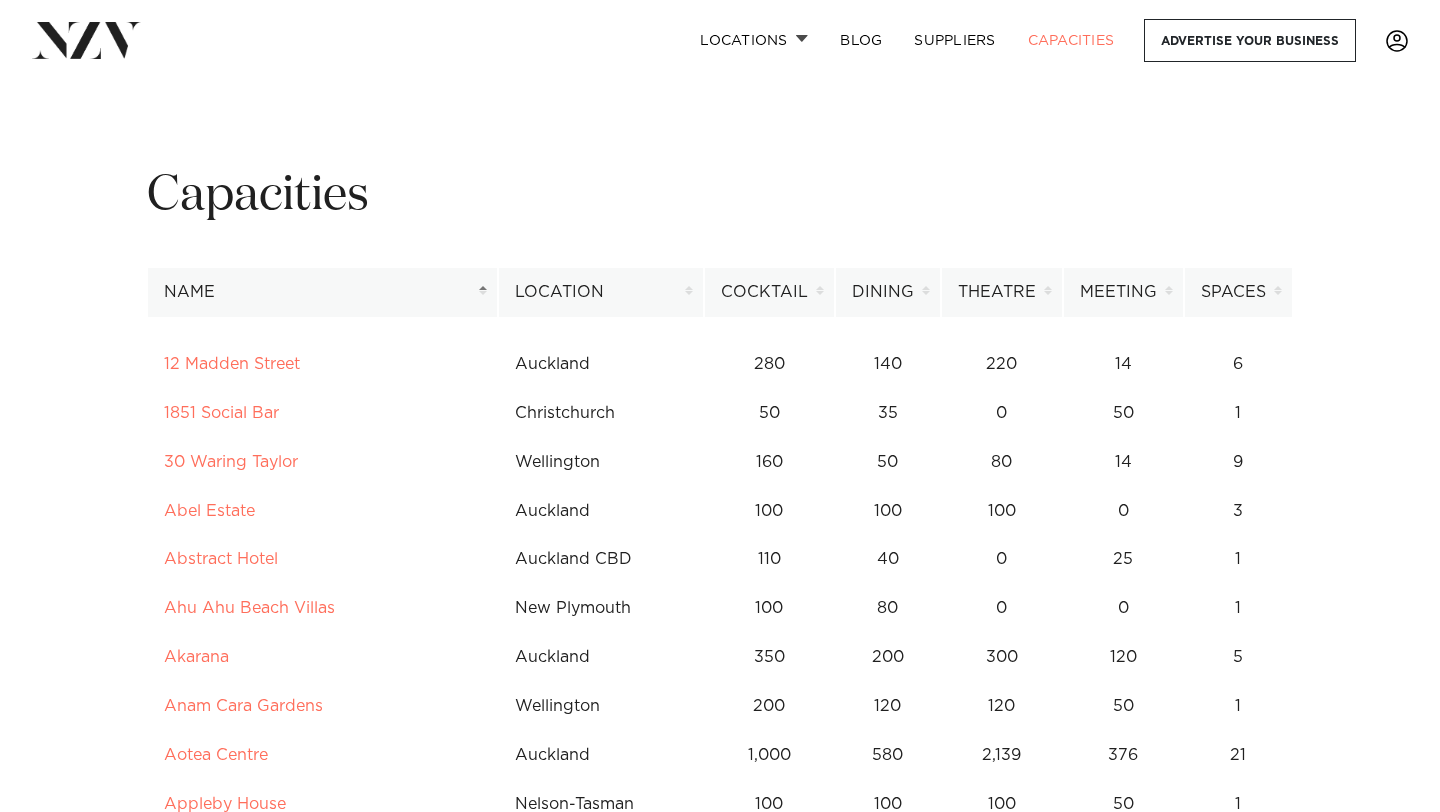 click on "Cocktail" at bounding box center [769, 292] 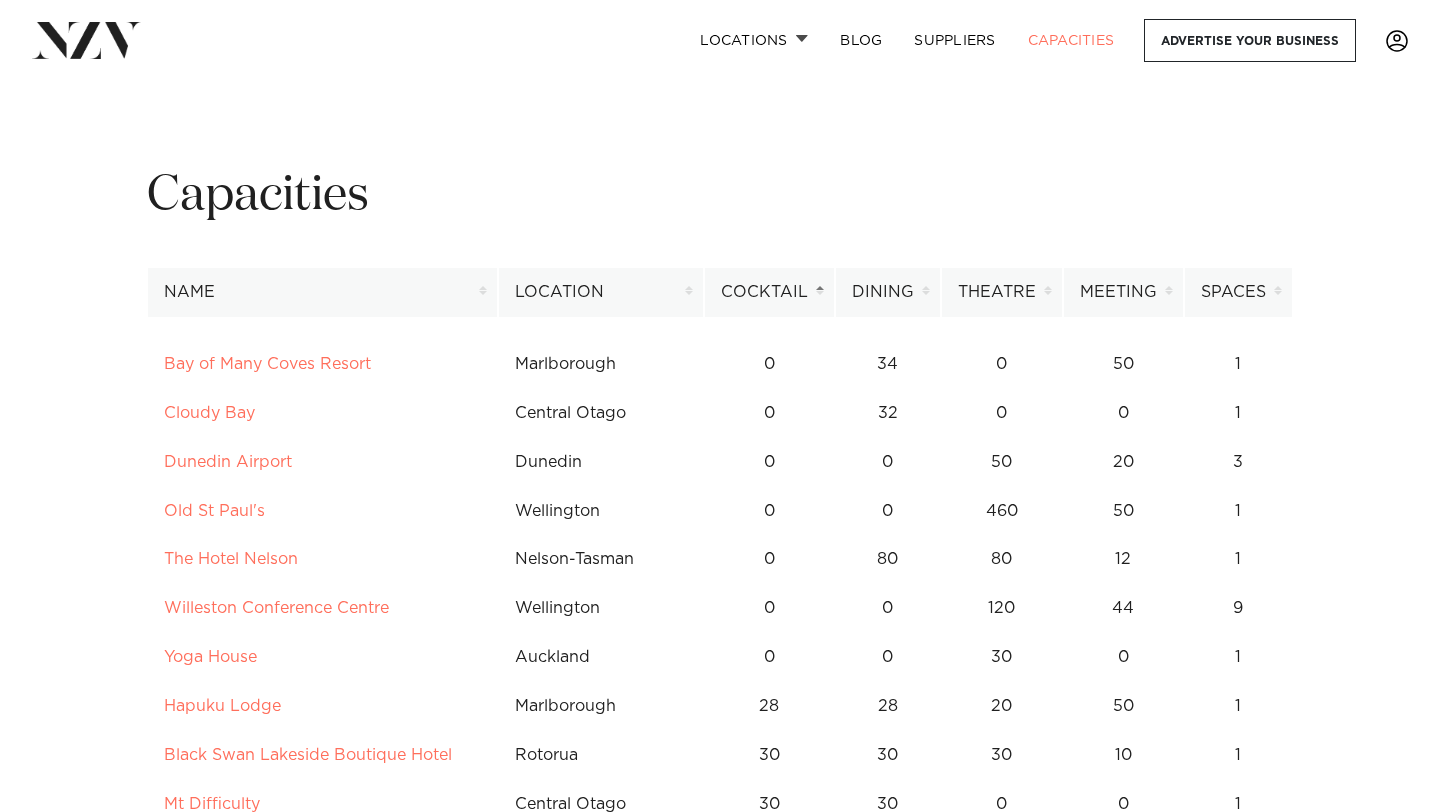 click on "Cocktail" at bounding box center (769, 292) 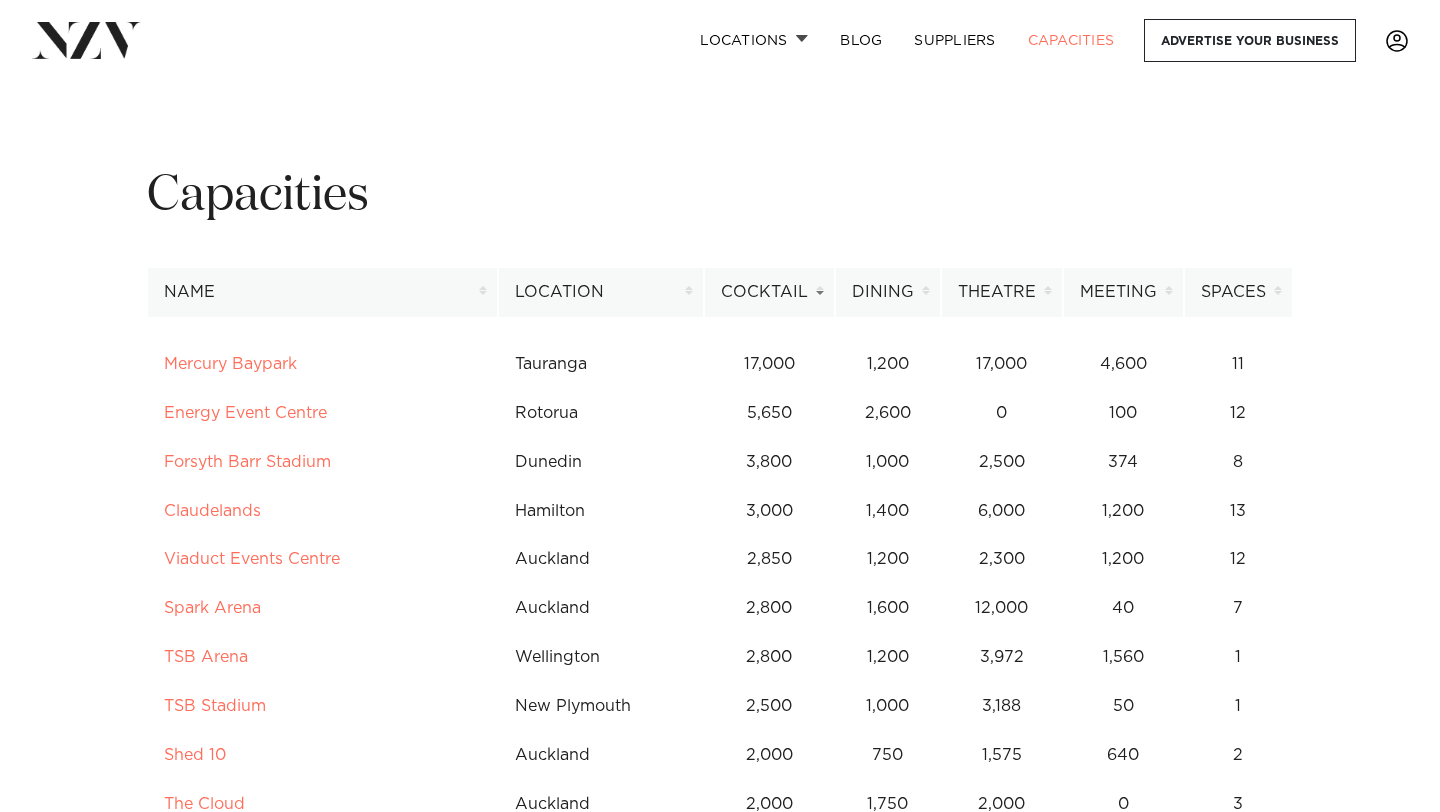 click on "Cocktail" at bounding box center (769, 292) 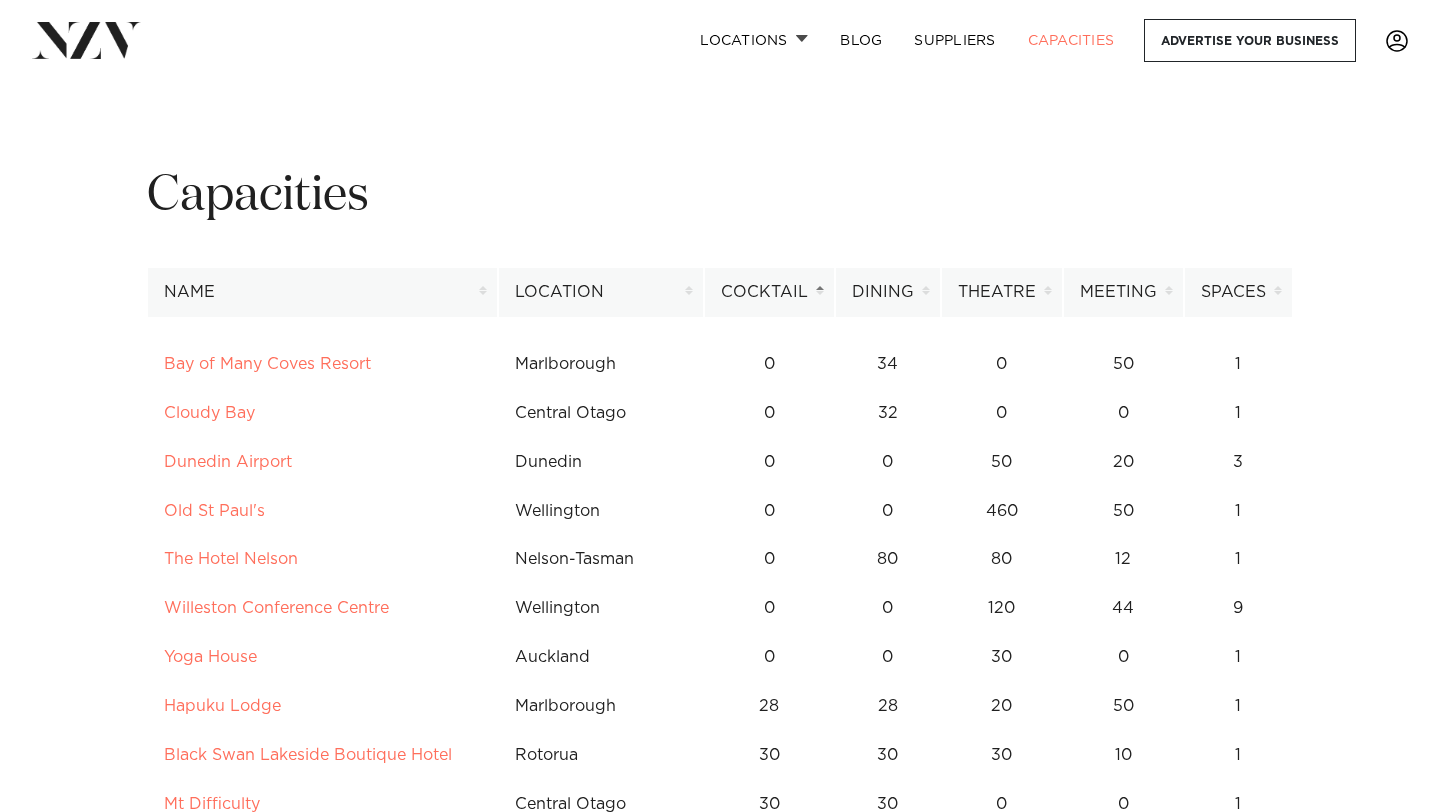 click on "Cocktail" at bounding box center (769, 292) 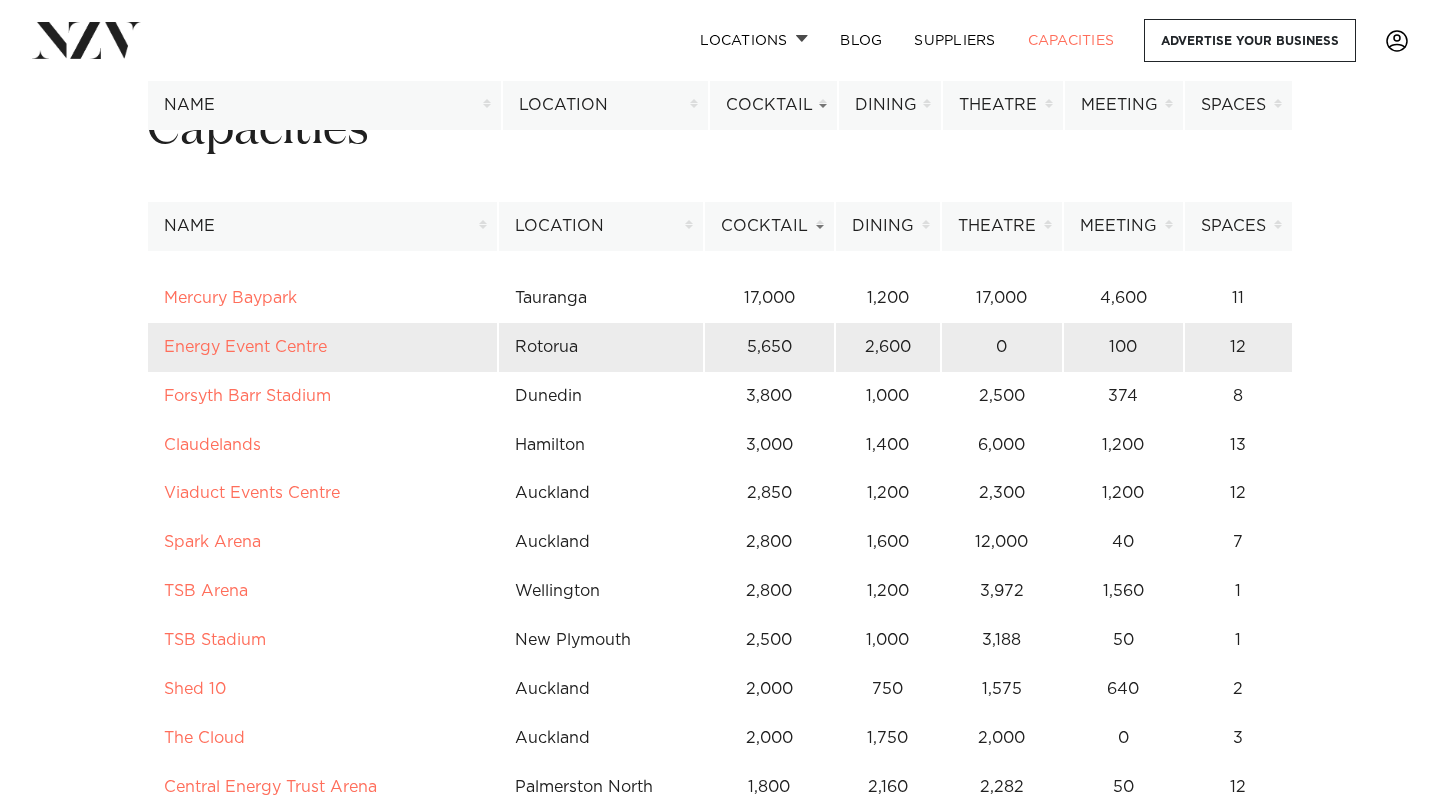 scroll, scrollTop: 0, scrollLeft: 0, axis: both 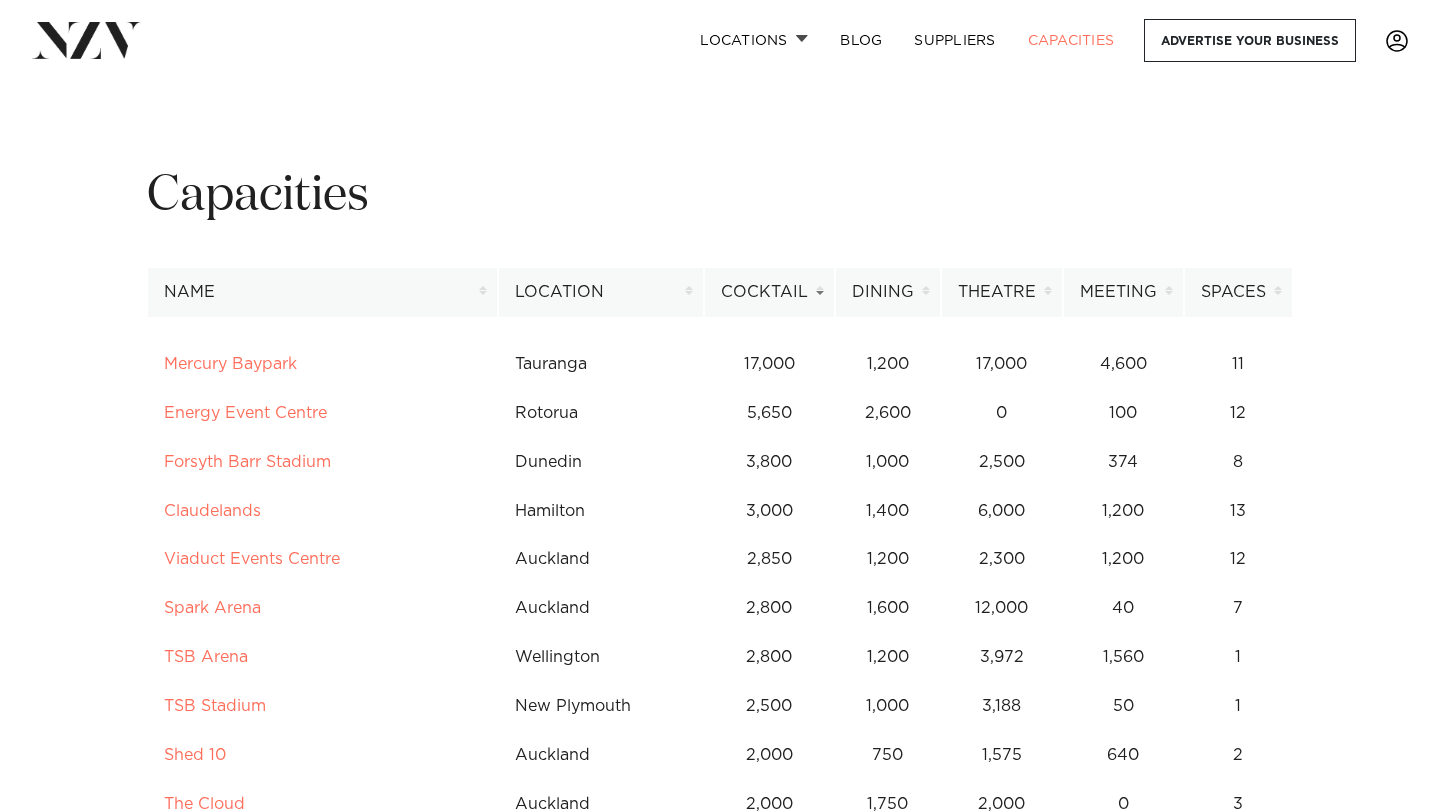 click on "Cocktail" at bounding box center [769, 292] 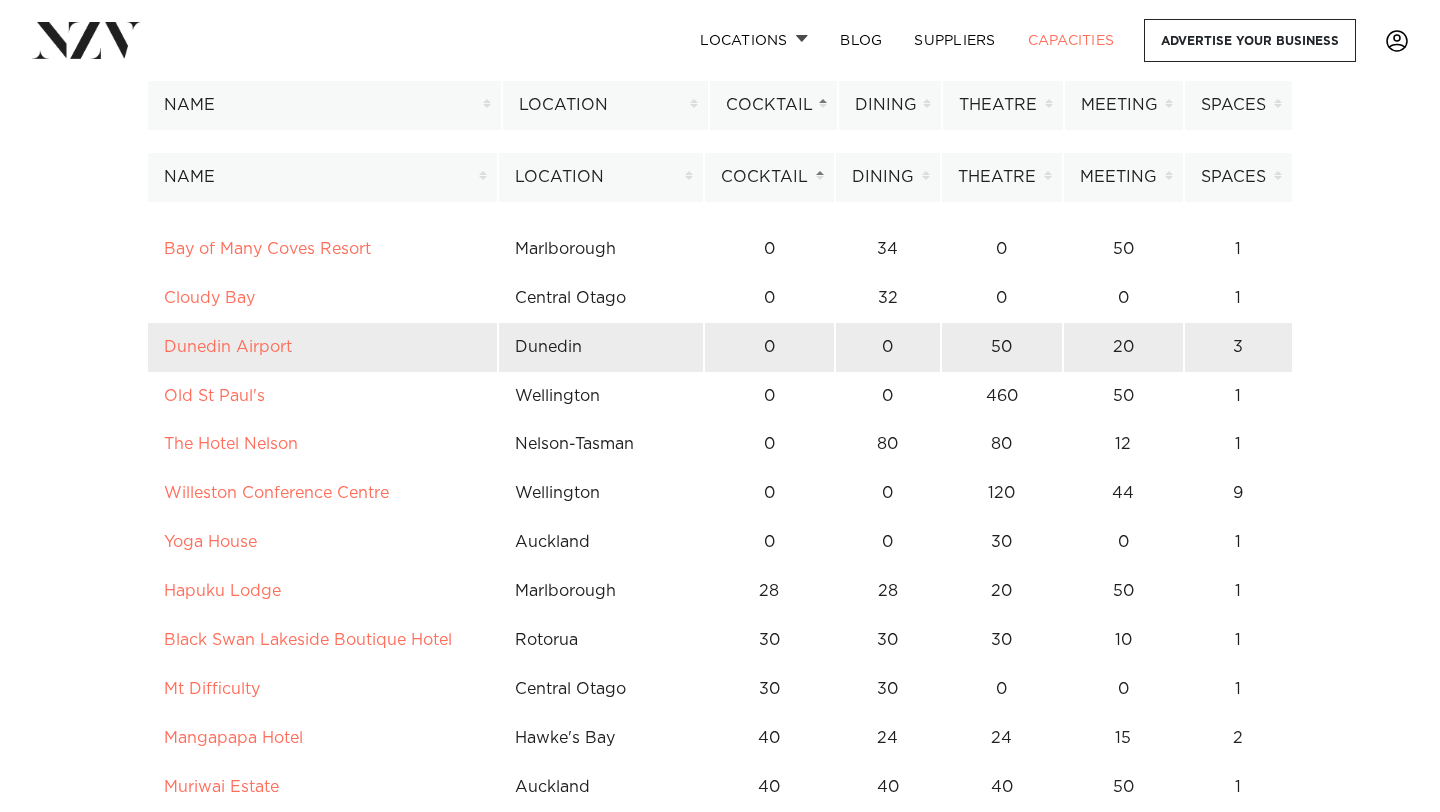 scroll, scrollTop: 0, scrollLeft: 0, axis: both 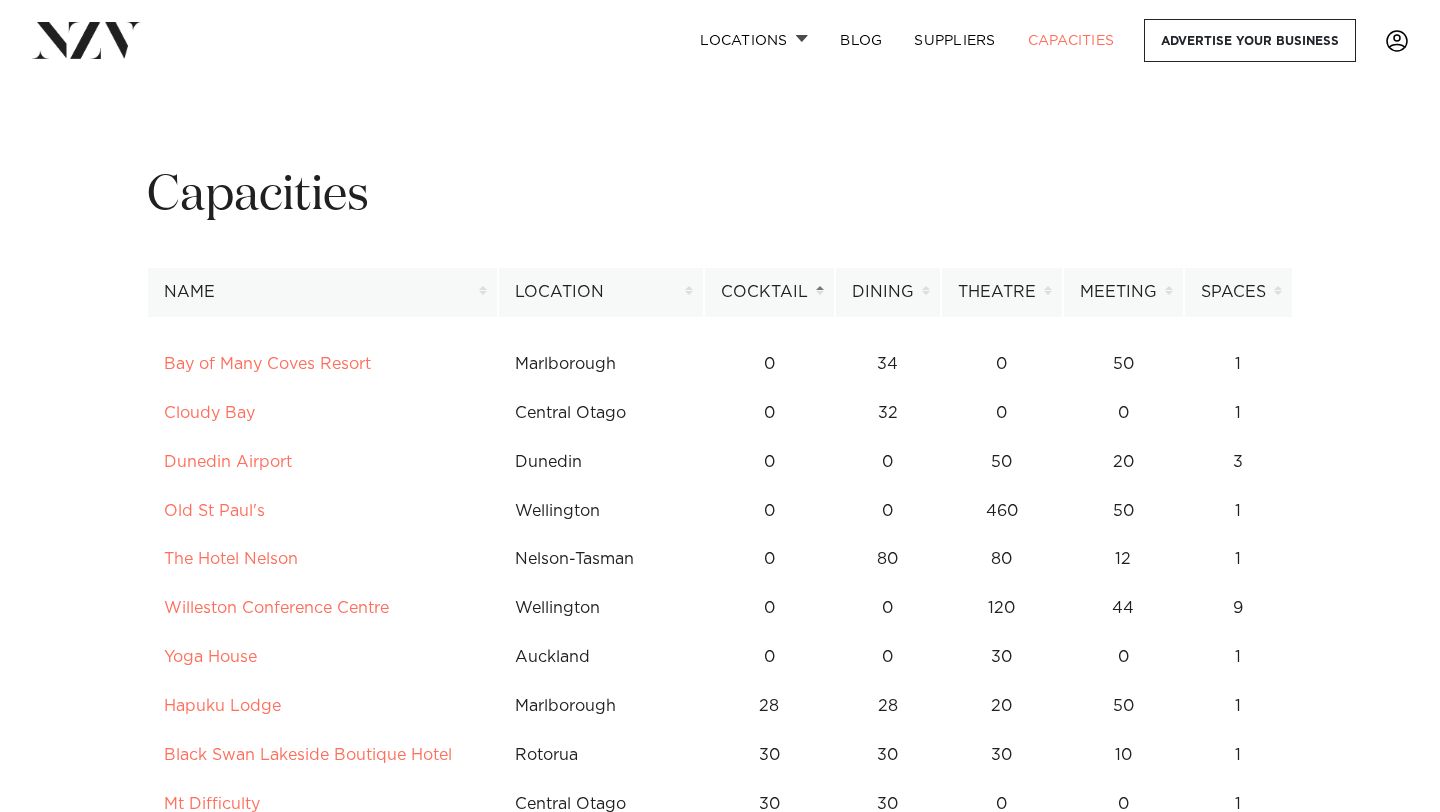 click on "Cocktail" at bounding box center [769, 292] 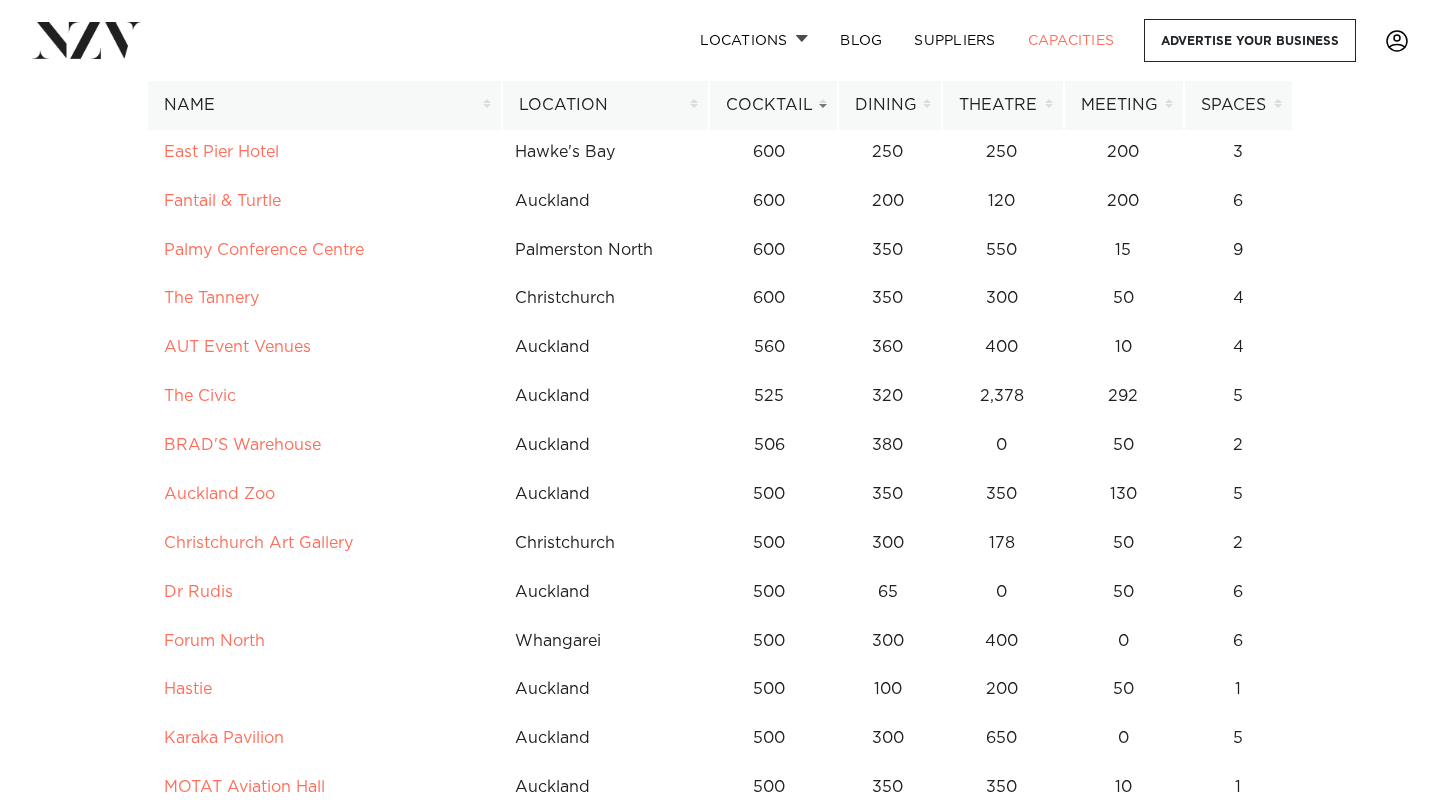 scroll, scrollTop: 0, scrollLeft: 0, axis: both 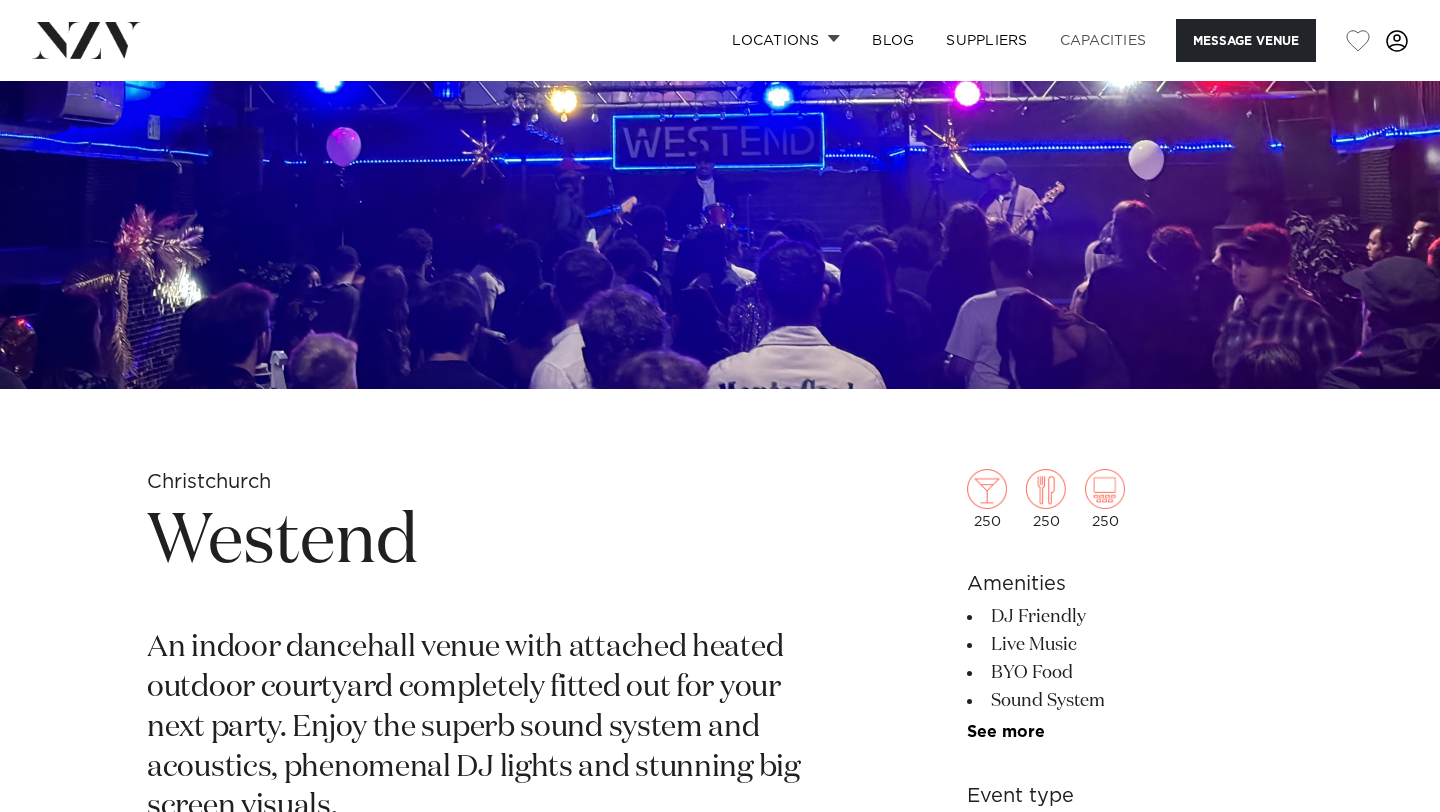 click on "Capacities" at bounding box center [1103, 40] 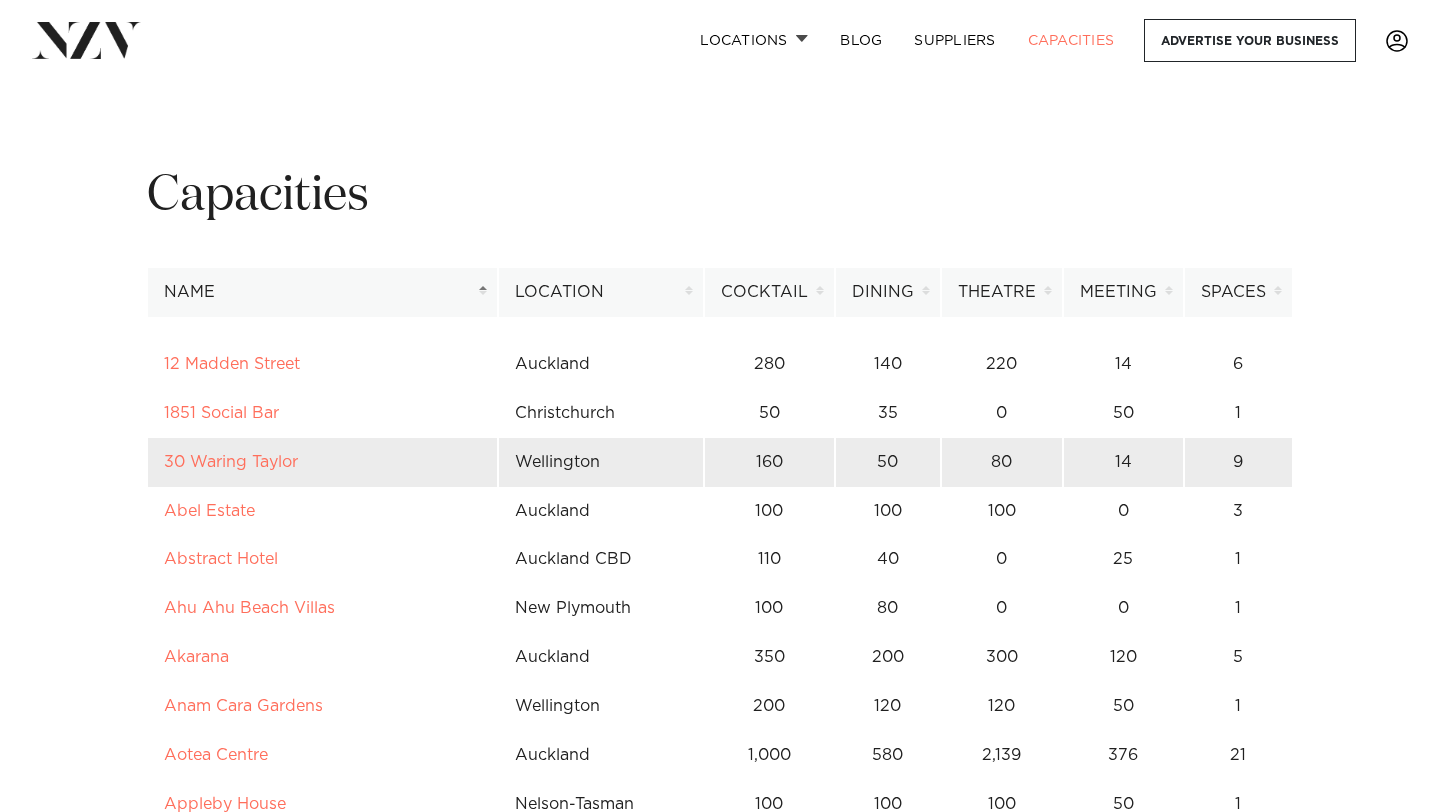 scroll, scrollTop: 0, scrollLeft: 0, axis: both 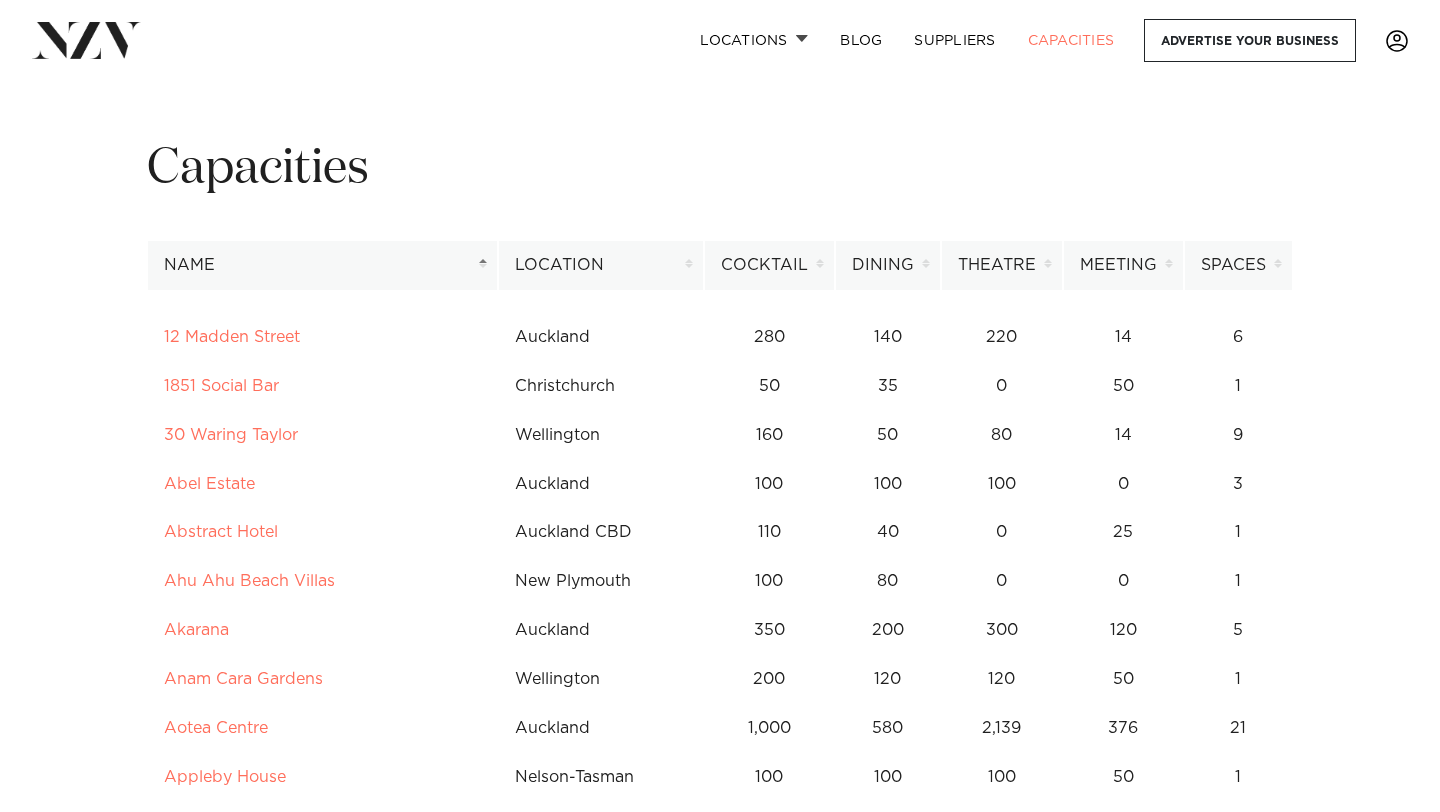 click on "Name" at bounding box center (322, 265) 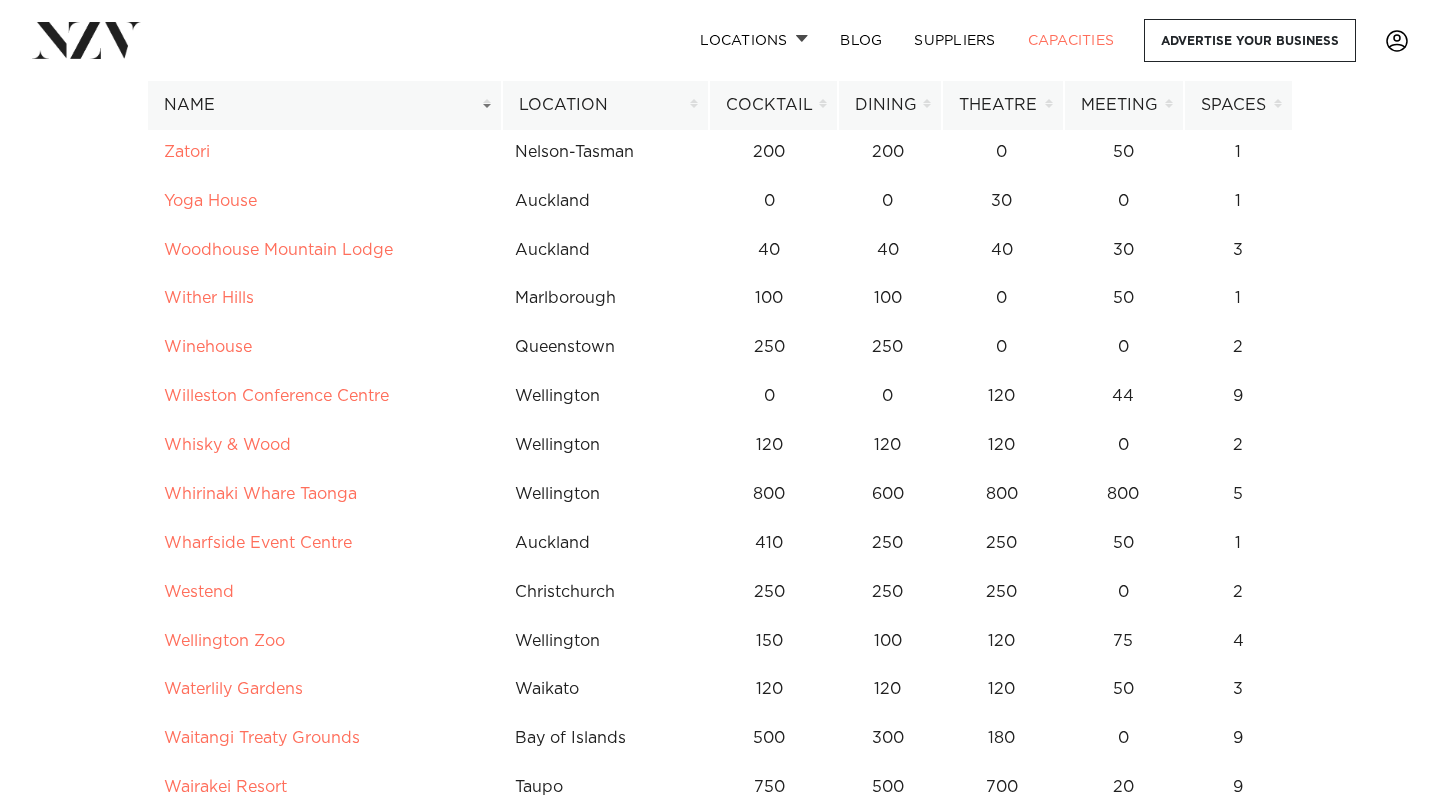 scroll, scrollTop: 263, scrollLeft: 0, axis: vertical 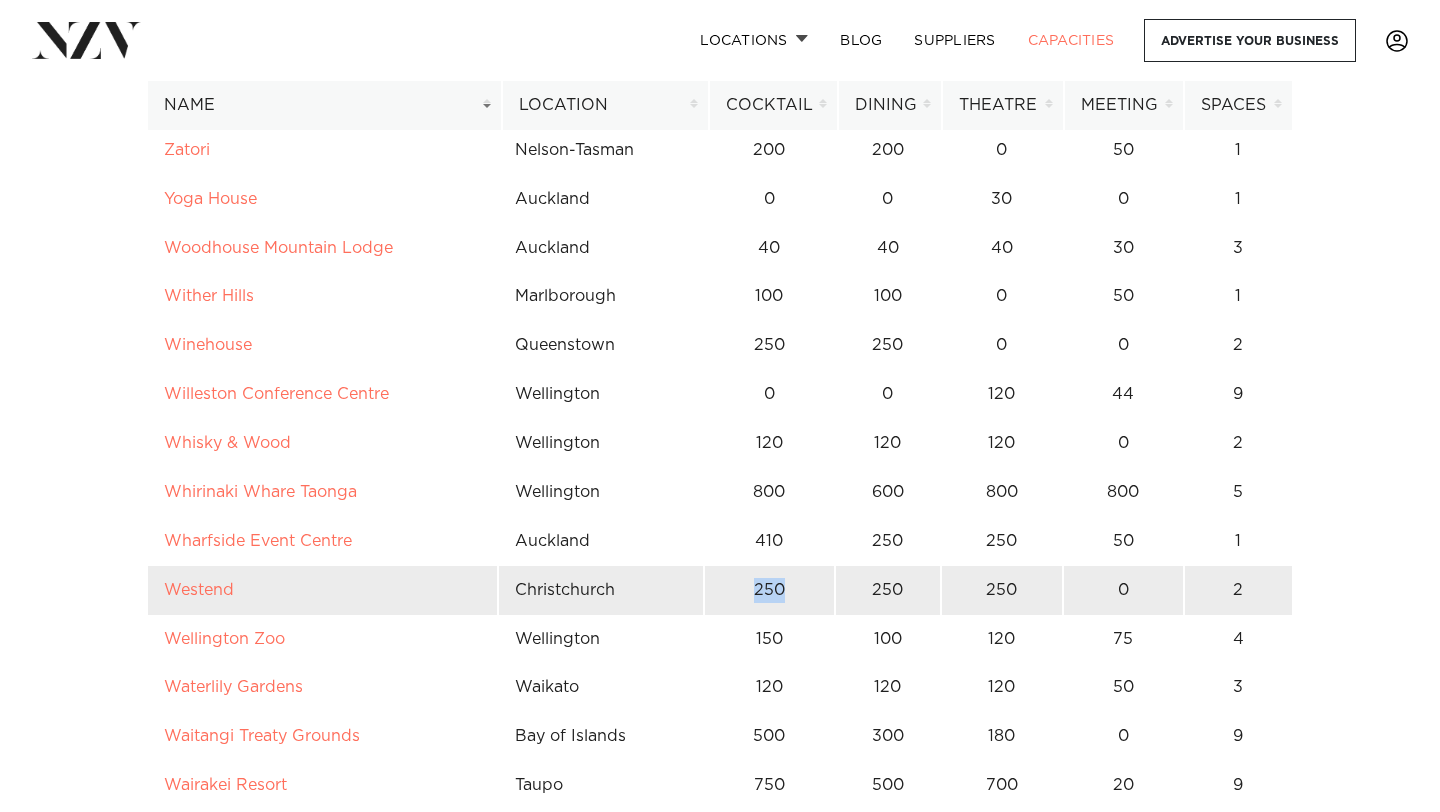 drag, startPoint x: 787, startPoint y: 588, endPoint x: 723, endPoint y: 588, distance: 64 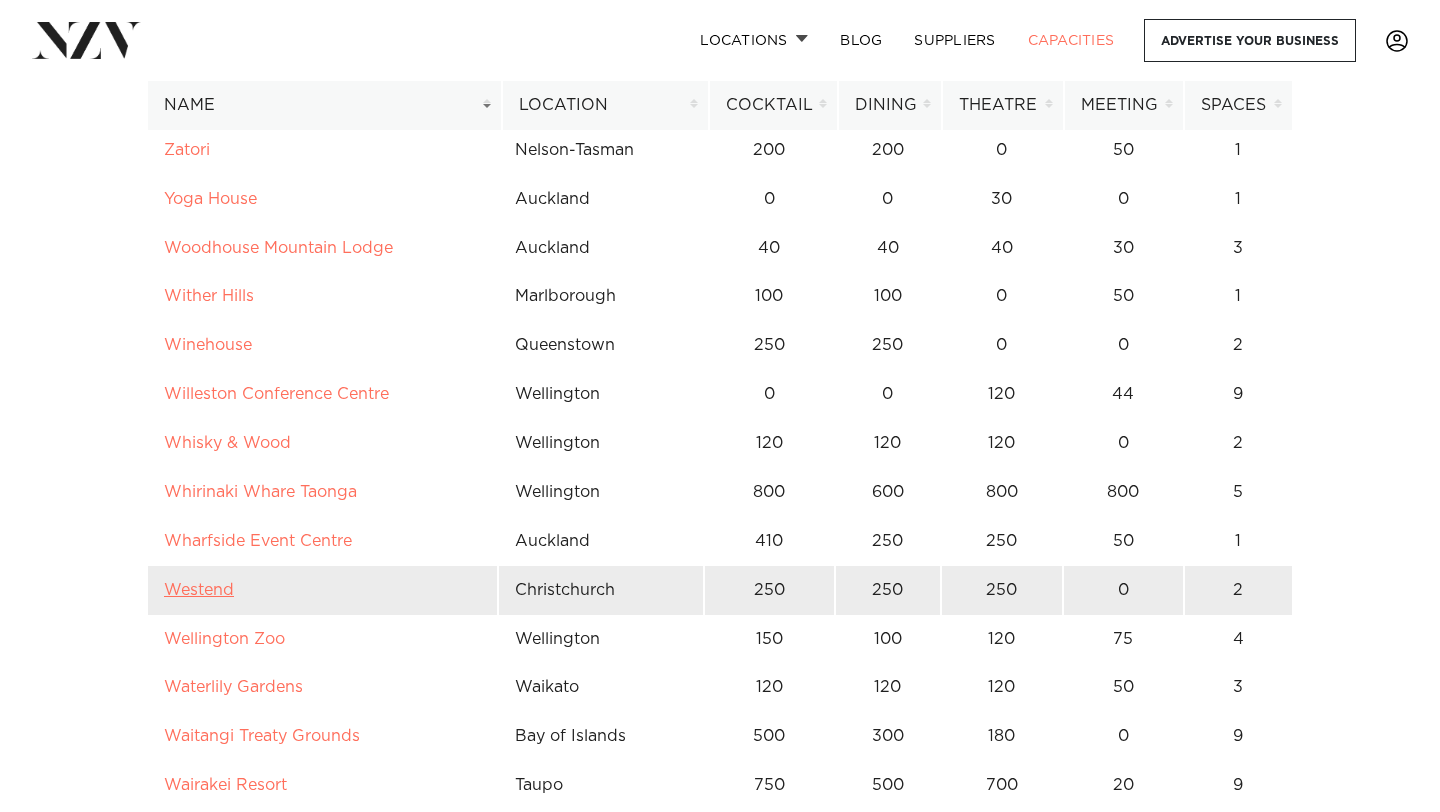 click on "Westend" at bounding box center [199, 590] 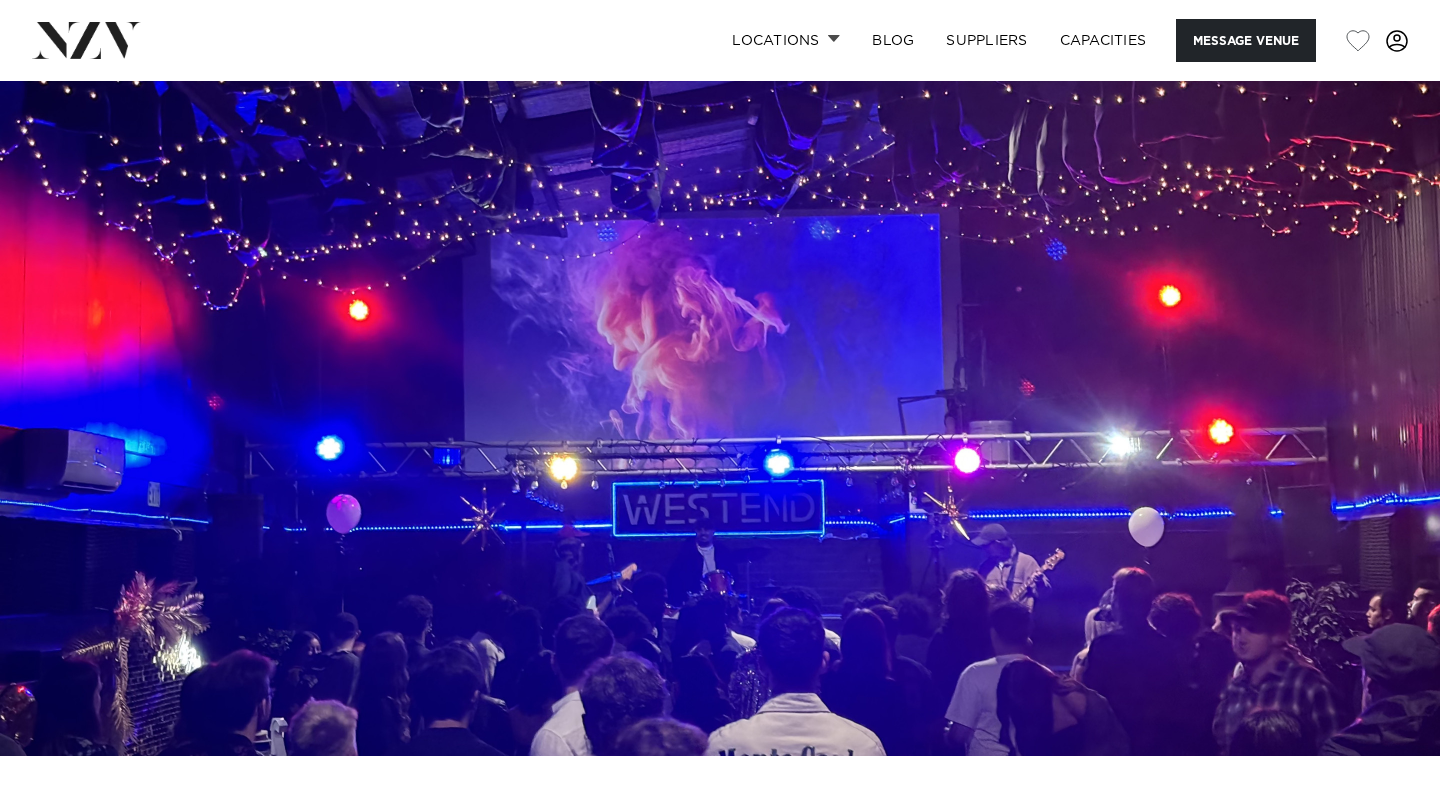 scroll, scrollTop: 0, scrollLeft: 0, axis: both 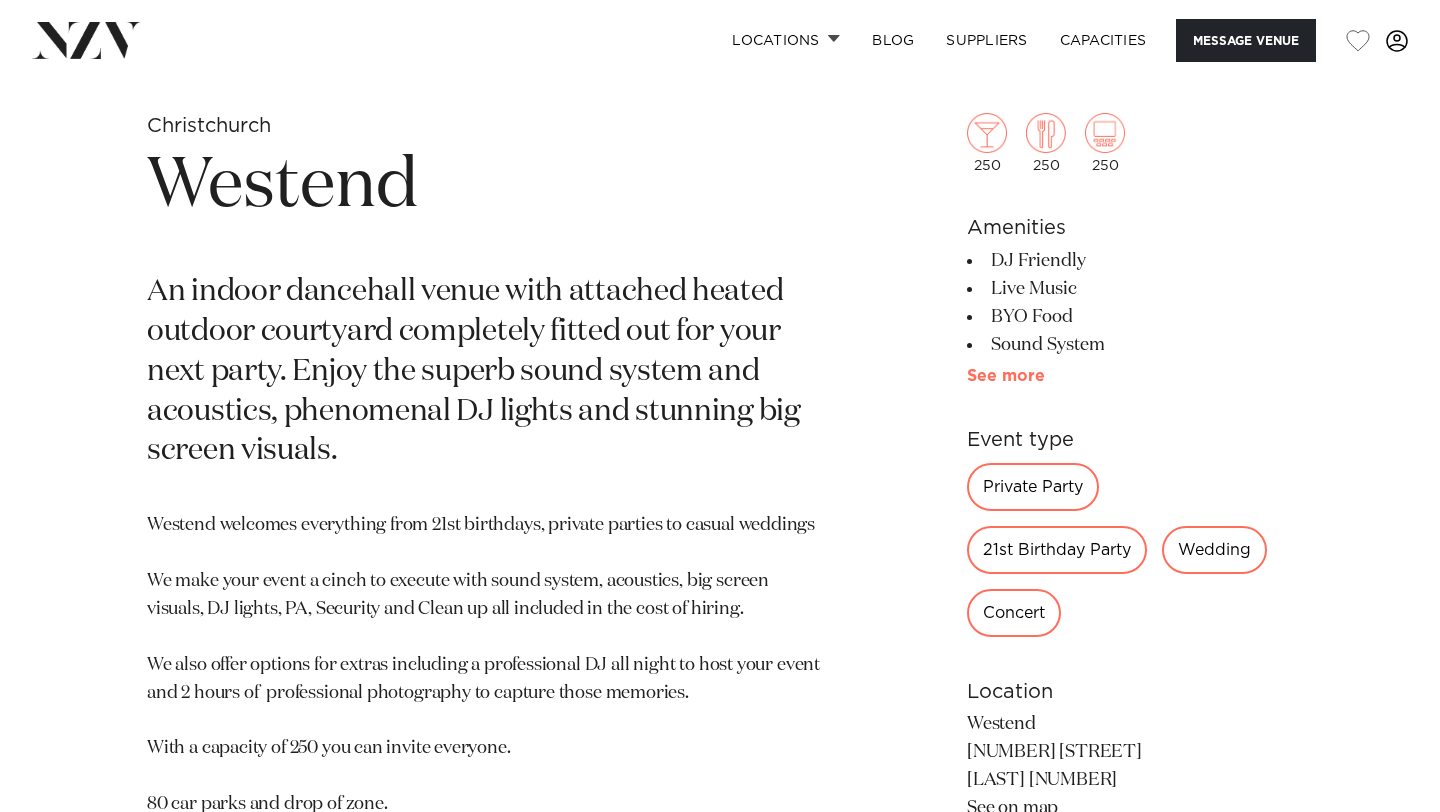 click on "See more" at bounding box center [1045, 376] 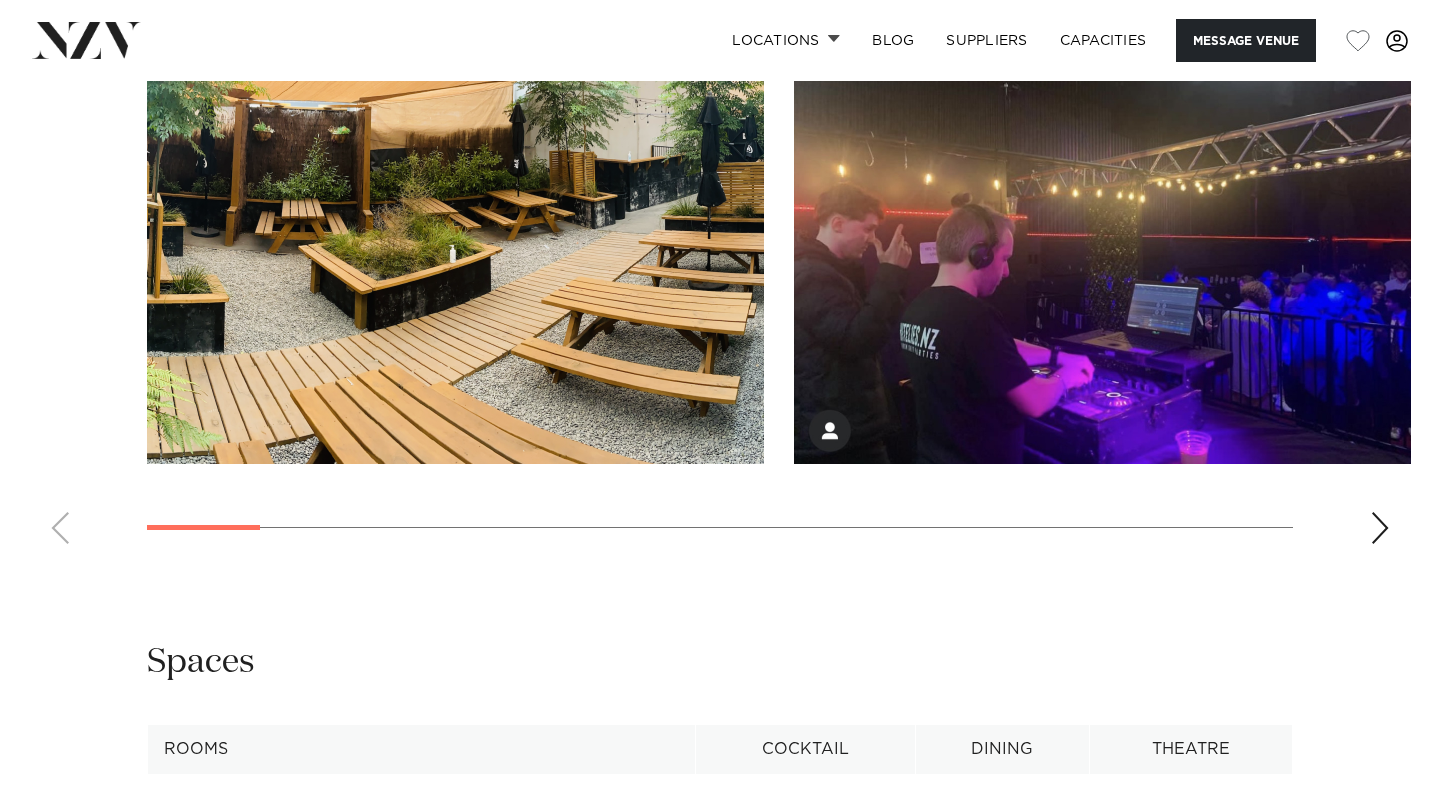 scroll, scrollTop: 2097, scrollLeft: 0, axis: vertical 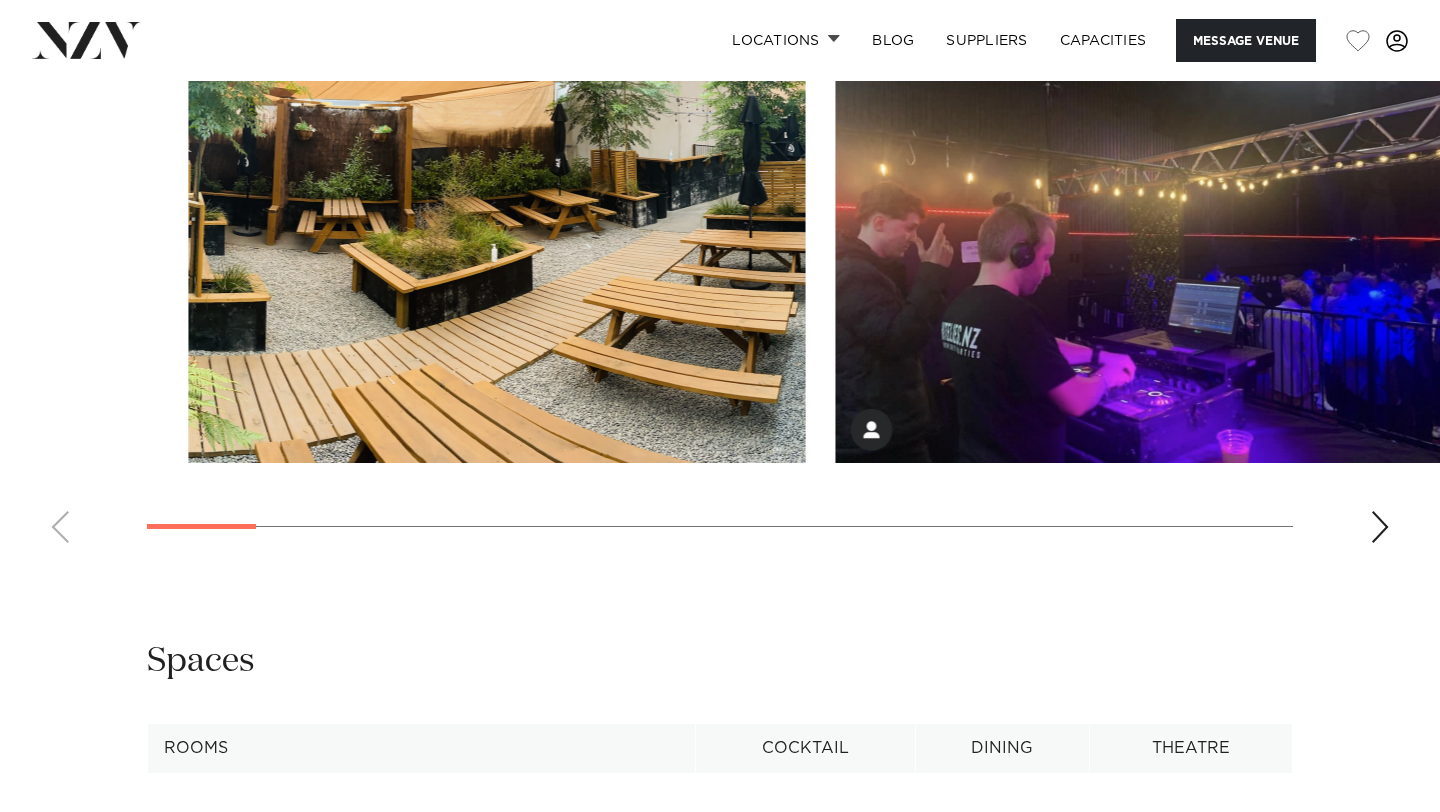 click on "Christchurch
Westend
Message Venue
Christchurch
Westend
An indoor dancehall venue with attached heated outdoor courtyard completely fitted out for your next party.  Enjoy the superb sound system and acoustics, phenomenal DJ lights and stunning big screen visuals.
Westend welcomes everything from 21st birthdays, private parties to casual weddings
We make your event a cinch to execute with sound system, acoustics, big screen visuals, DJ lights, PA, Security and Clean up all included in the cost of hiring.
We also offer options for extras including a professional DJ all night to host your event and 2 hours of  professional photography to capture those memories.
With a capacity of 250 you can invite everyone.
80 car parks and drop of zone.
Arrange a time to come down and see us, we are open every day." at bounding box center (720, -147) 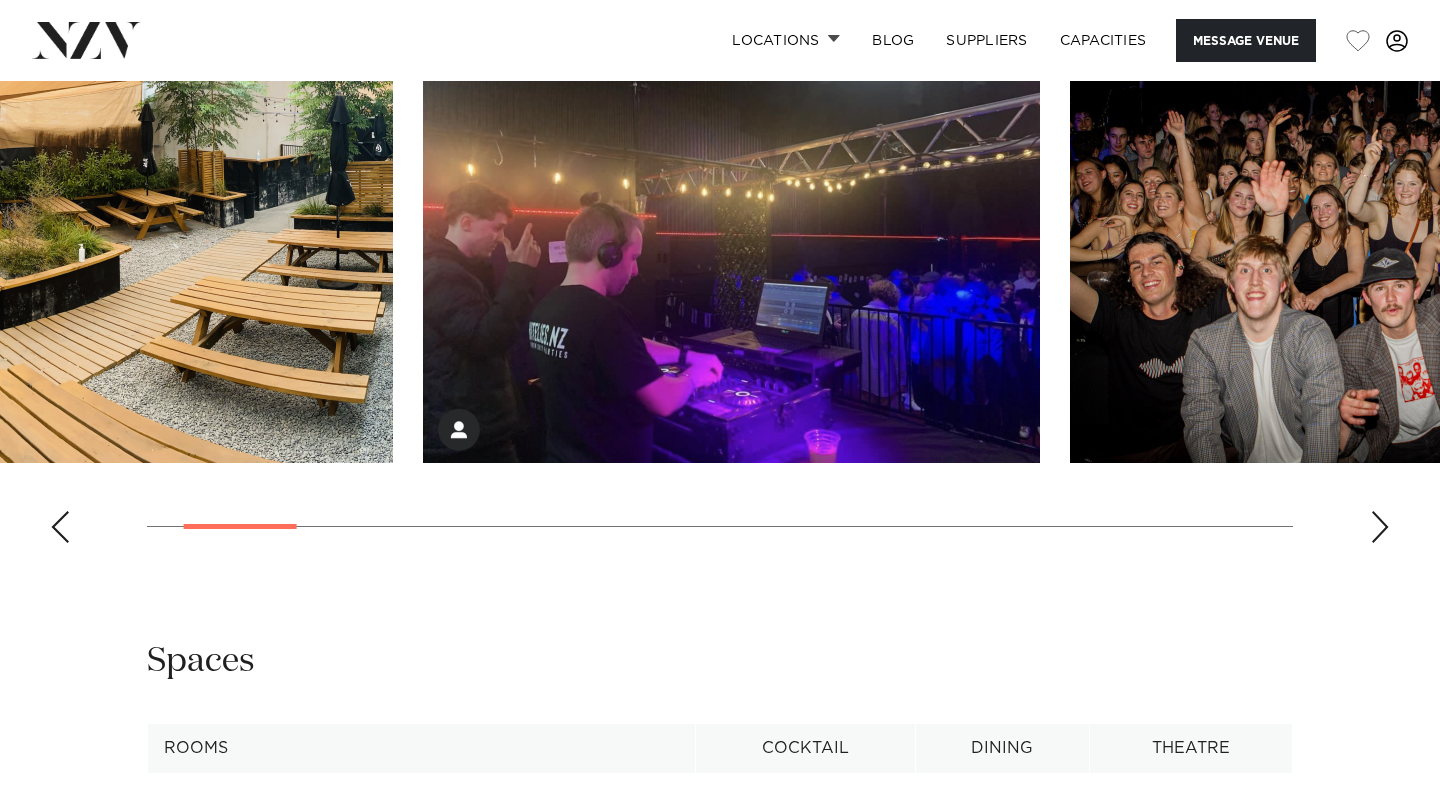 click at bounding box center (731, 236) 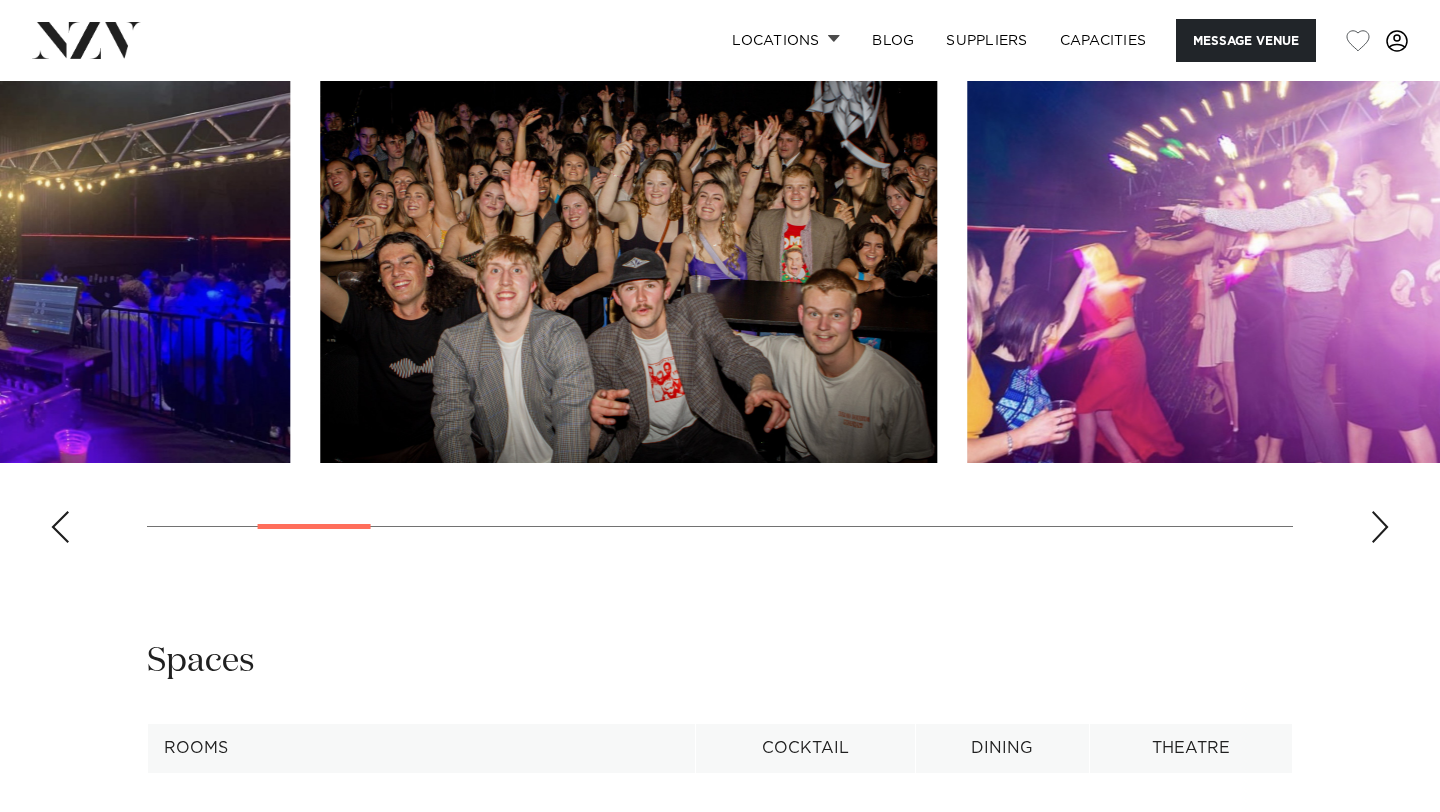 click at bounding box center (628, 236) 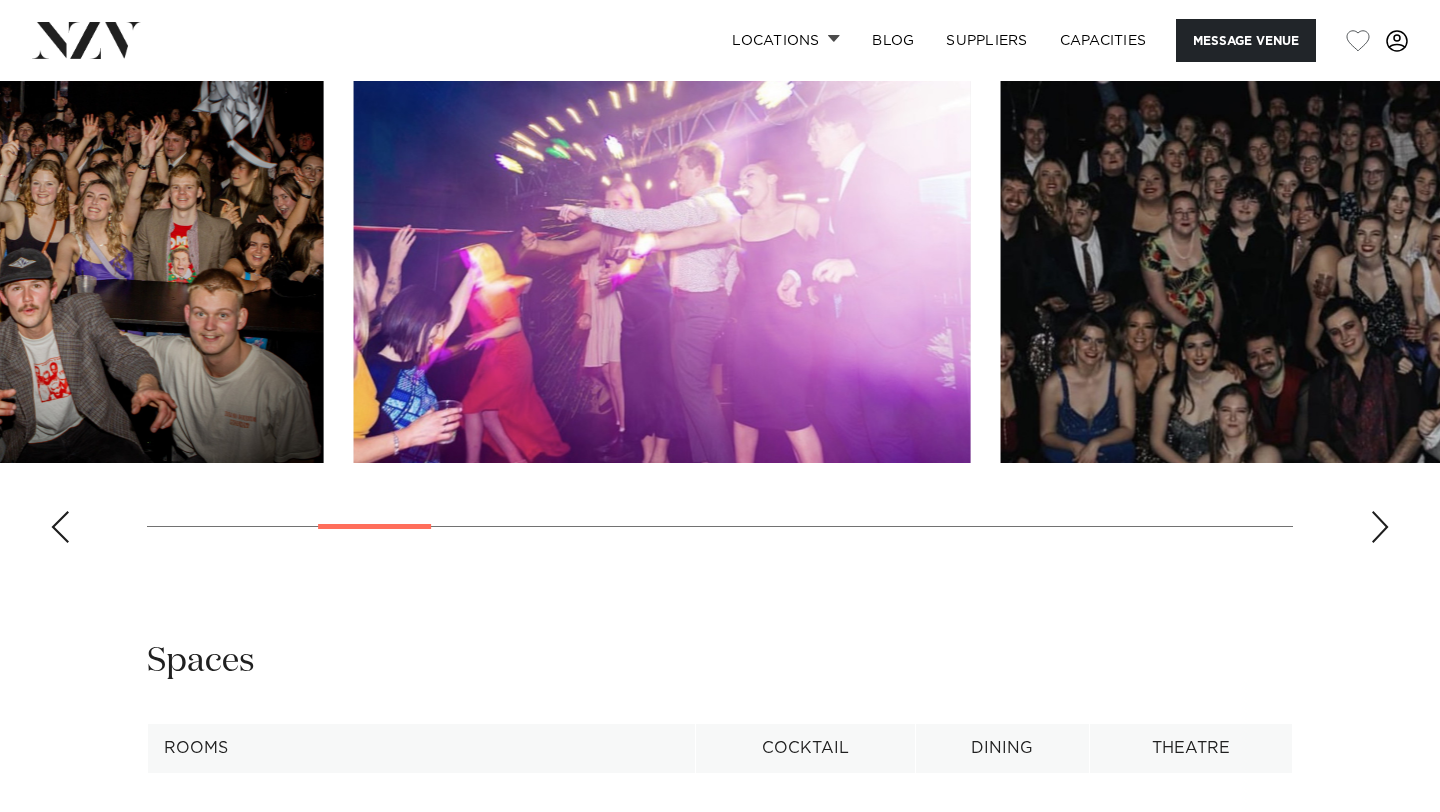 click at bounding box center (662, 236) 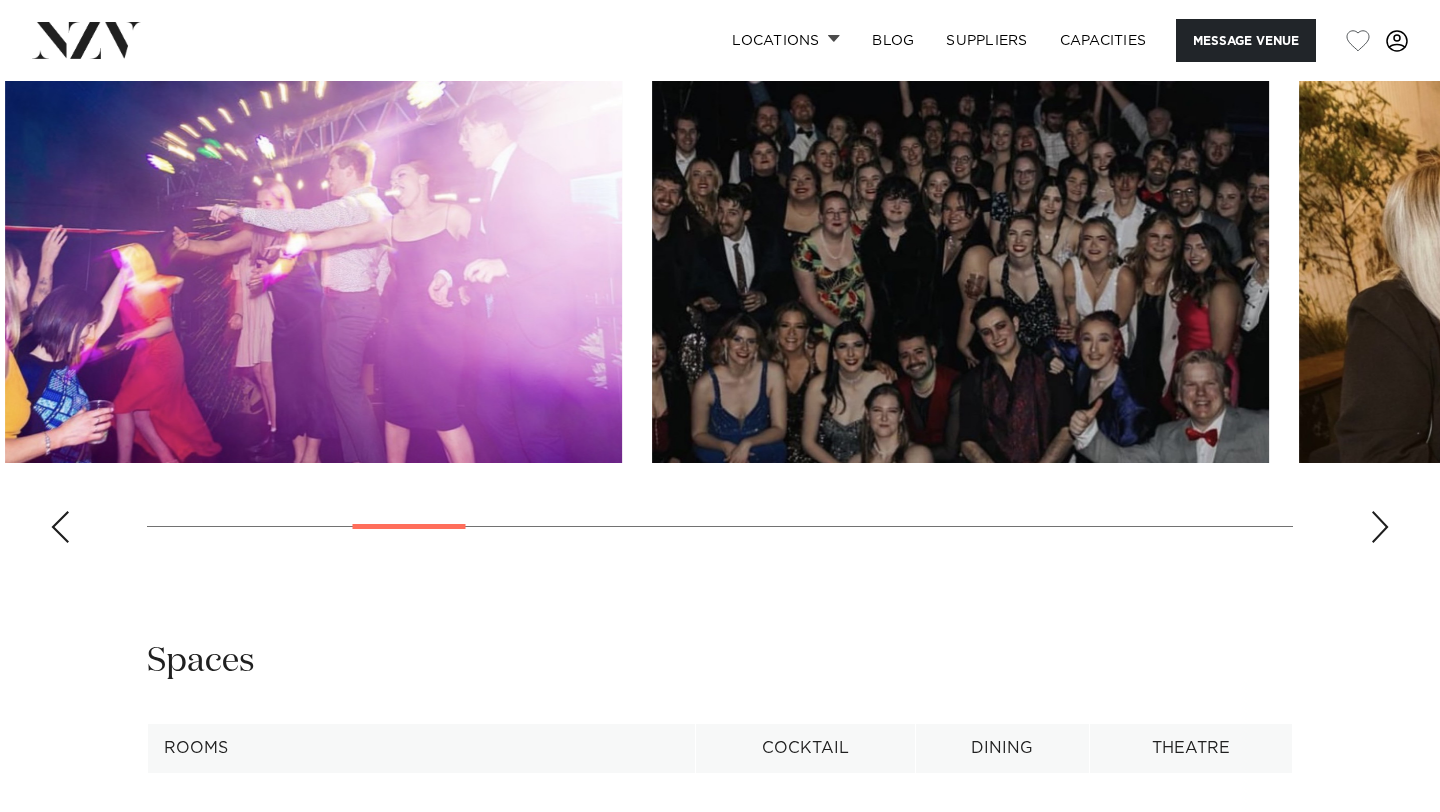 click at bounding box center [960, 236] 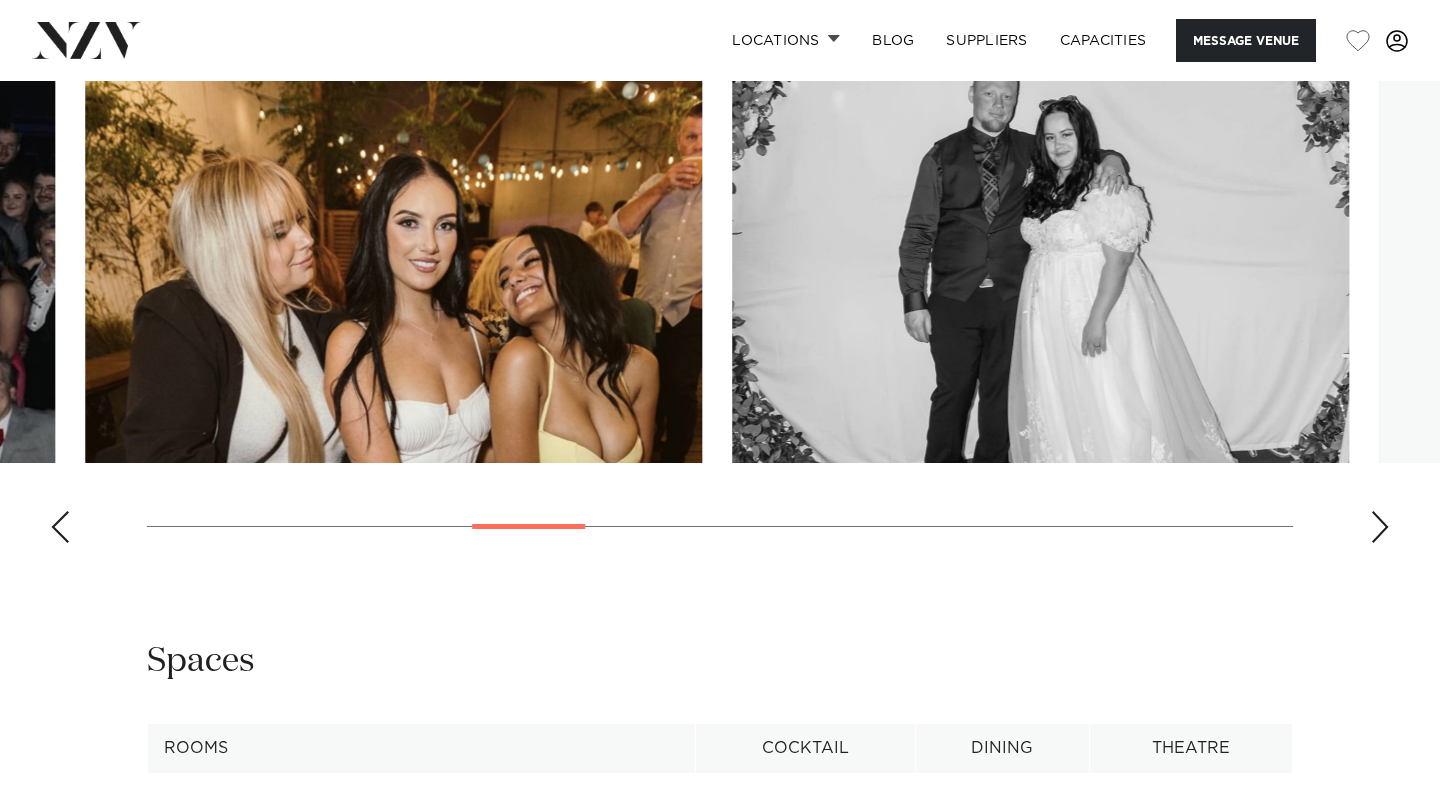 click at bounding box center [393, 236] 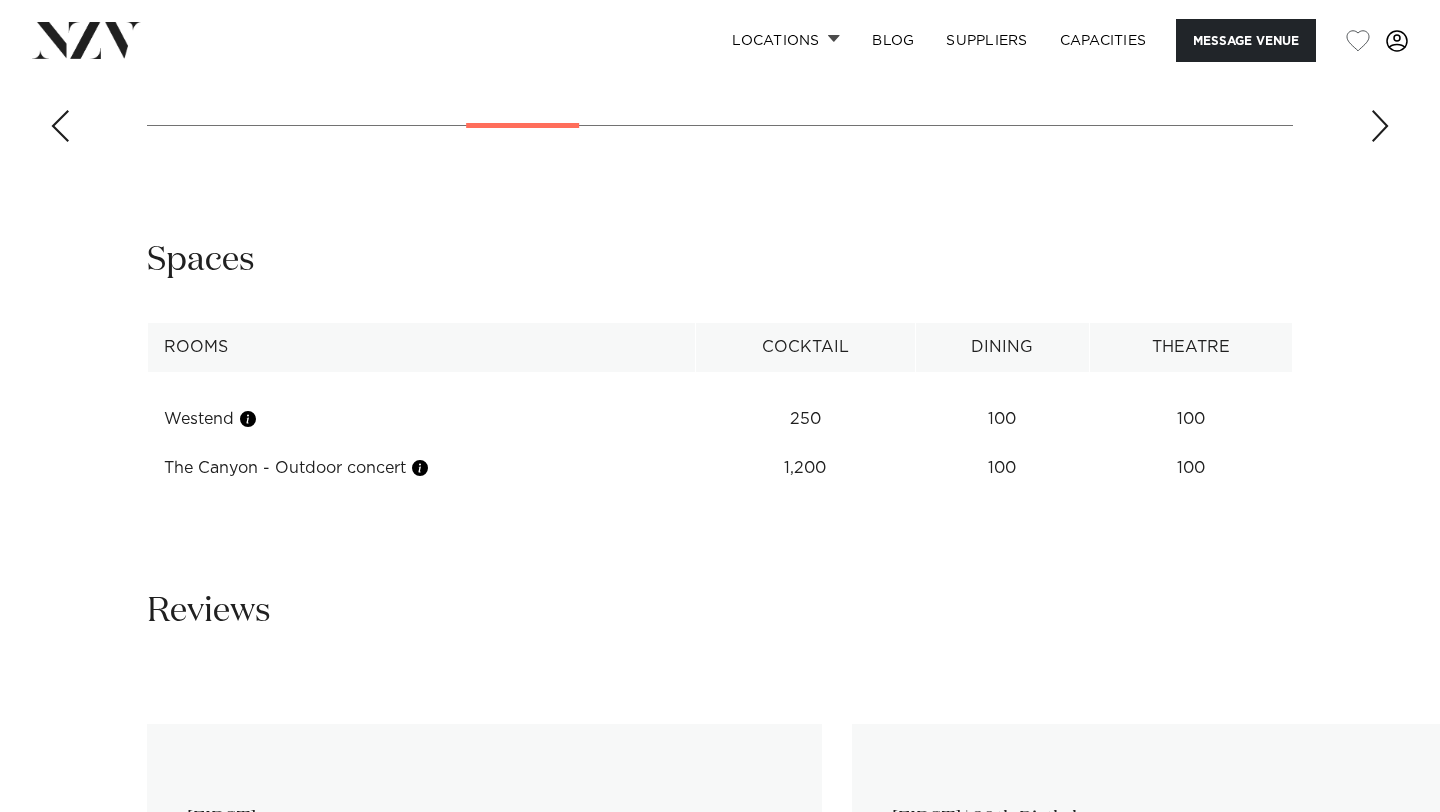 scroll, scrollTop: 2517, scrollLeft: 0, axis: vertical 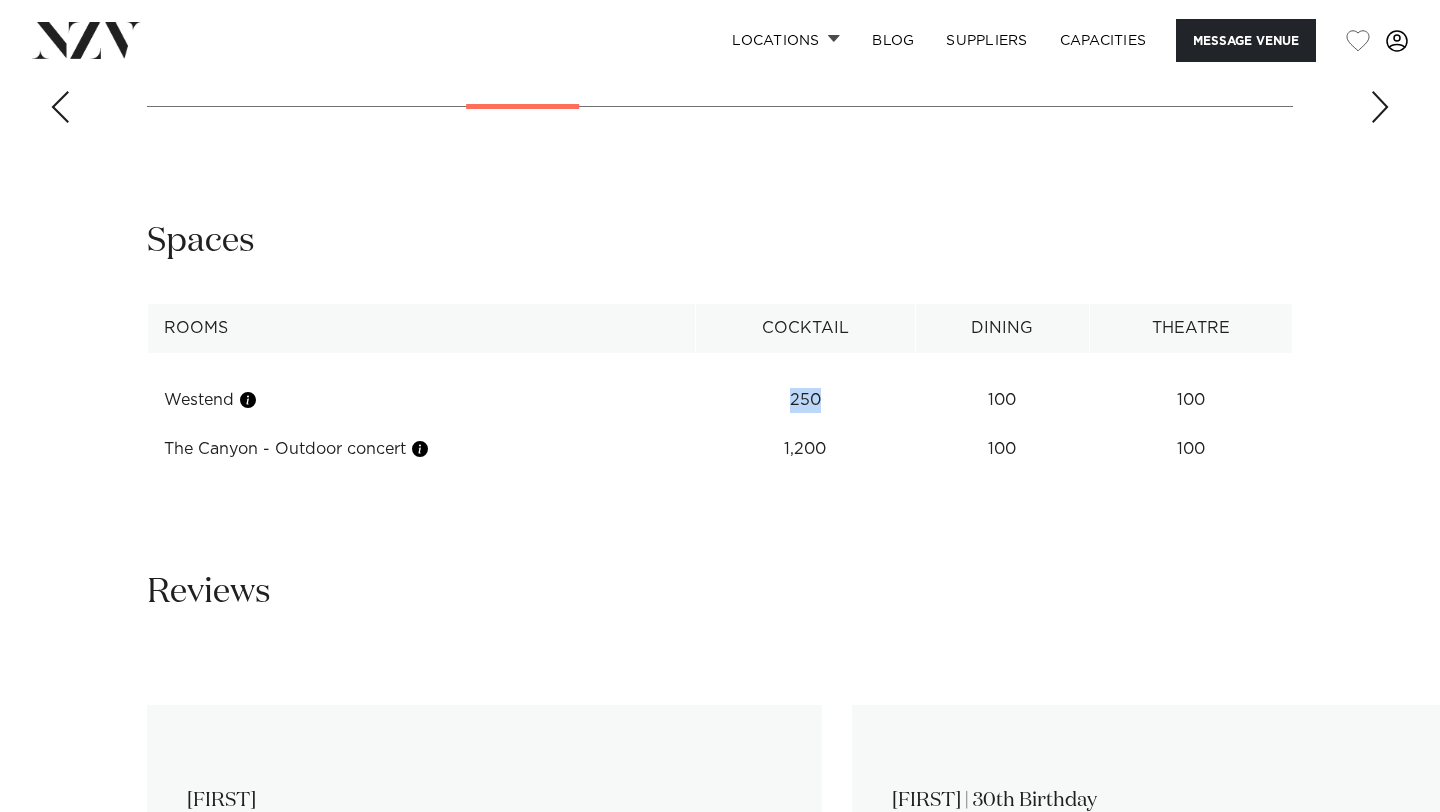 drag, startPoint x: 830, startPoint y: 398, endPoint x: 742, endPoint y: 398, distance: 88 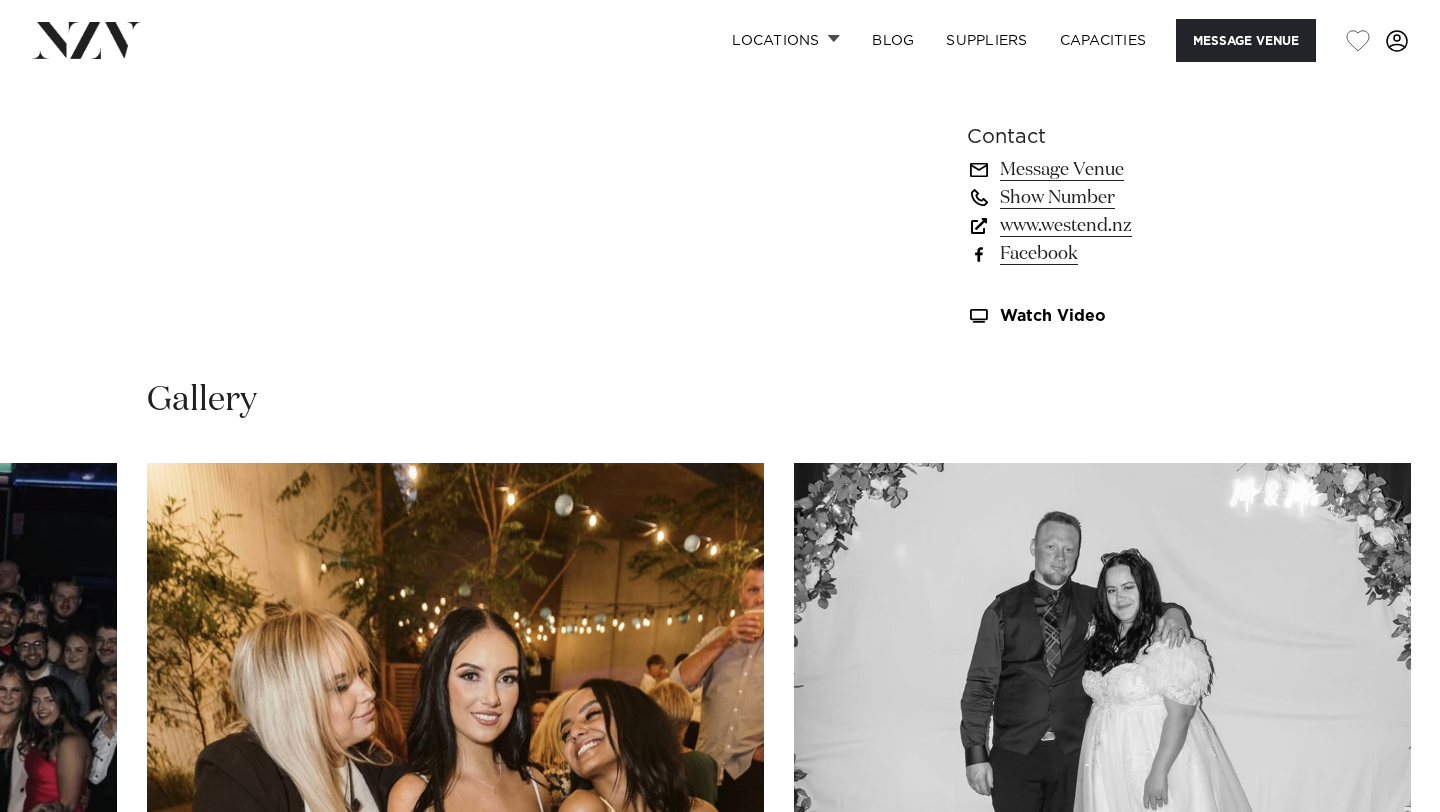 scroll, scrollTop: 1714, scrollLeft: 0, axis: vertical 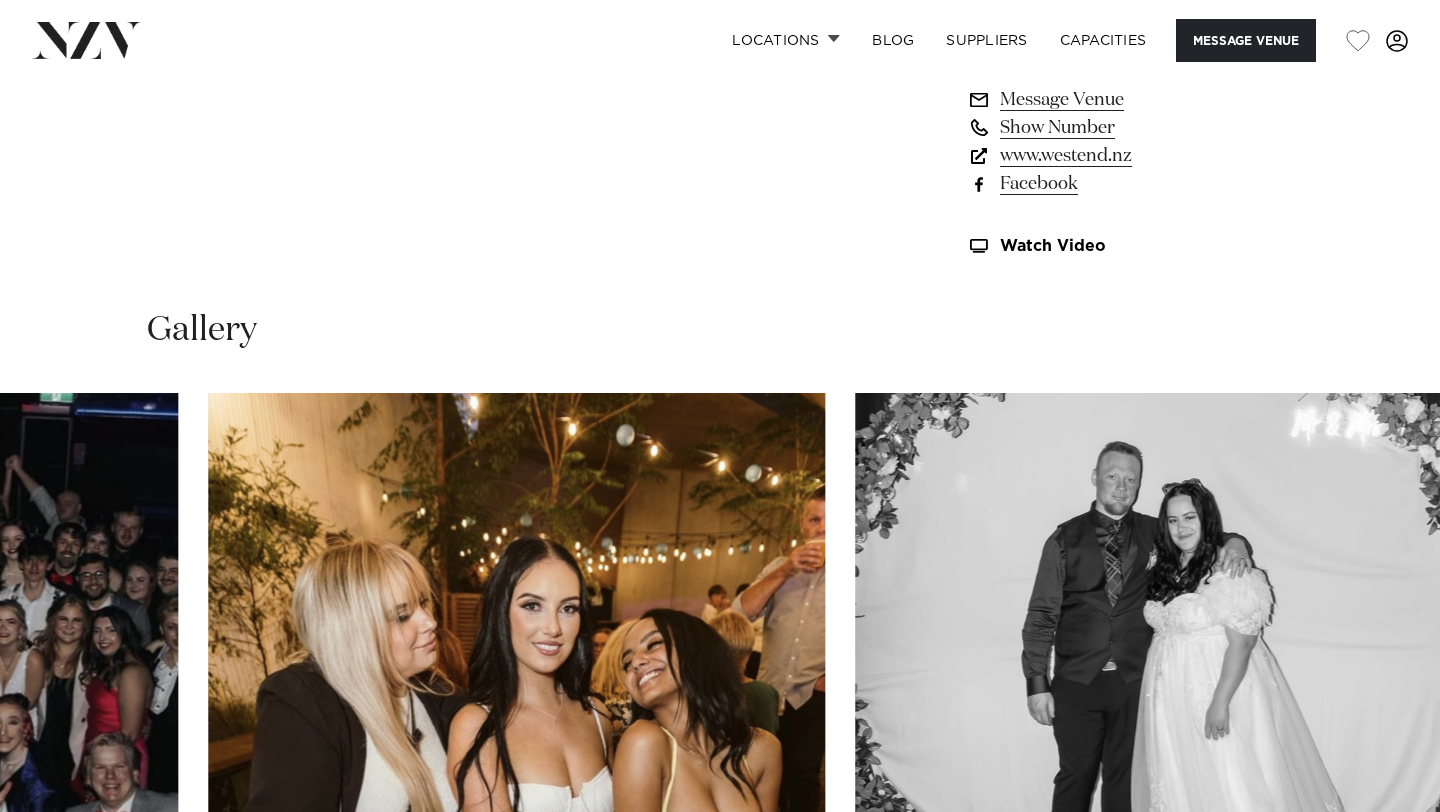 click at bounding box center [516, 619] 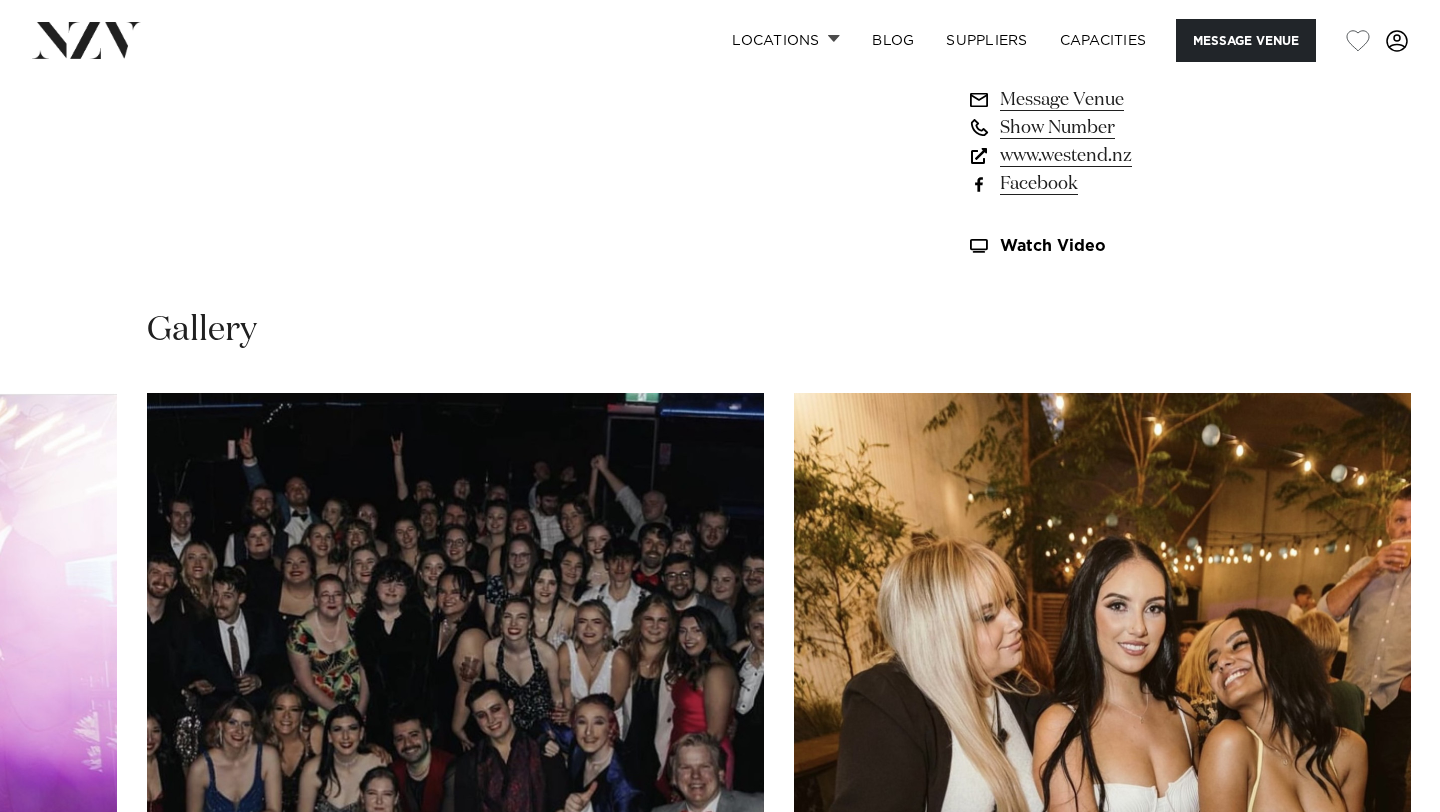 click at bounding box center (455, 619) 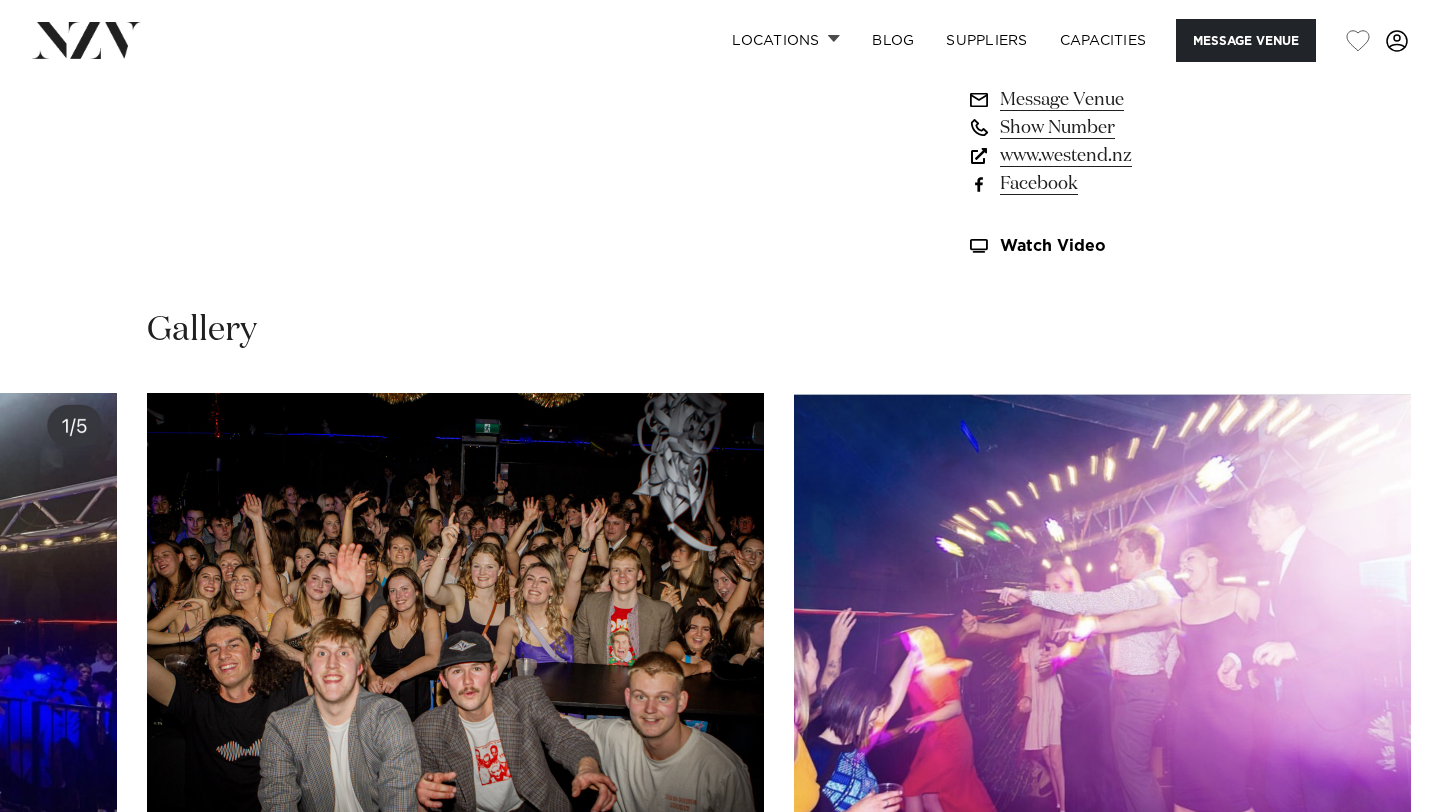 click at bounding box center (455, 619) 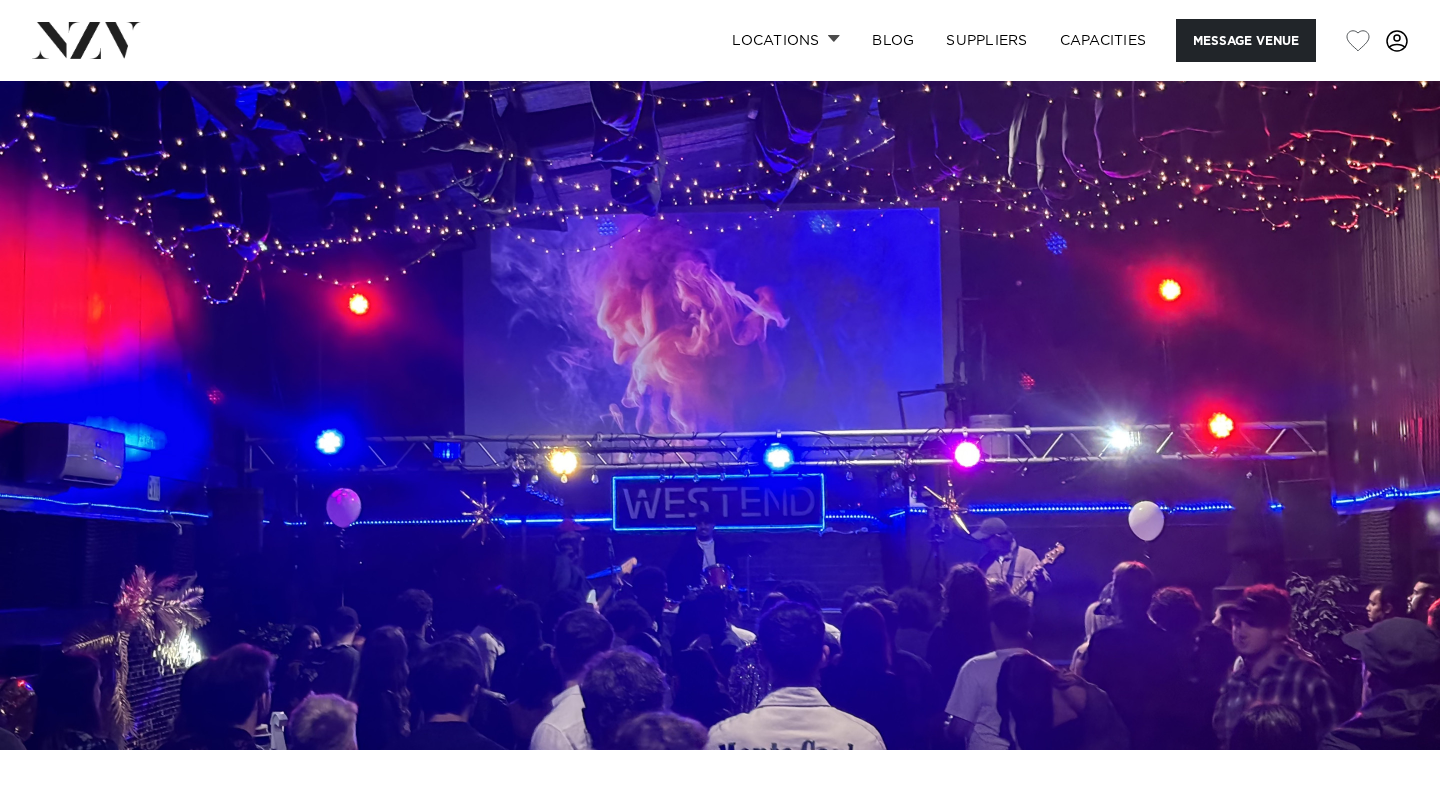 scroll, scrollTop: 0, scrollLeft: 0, axis: both 